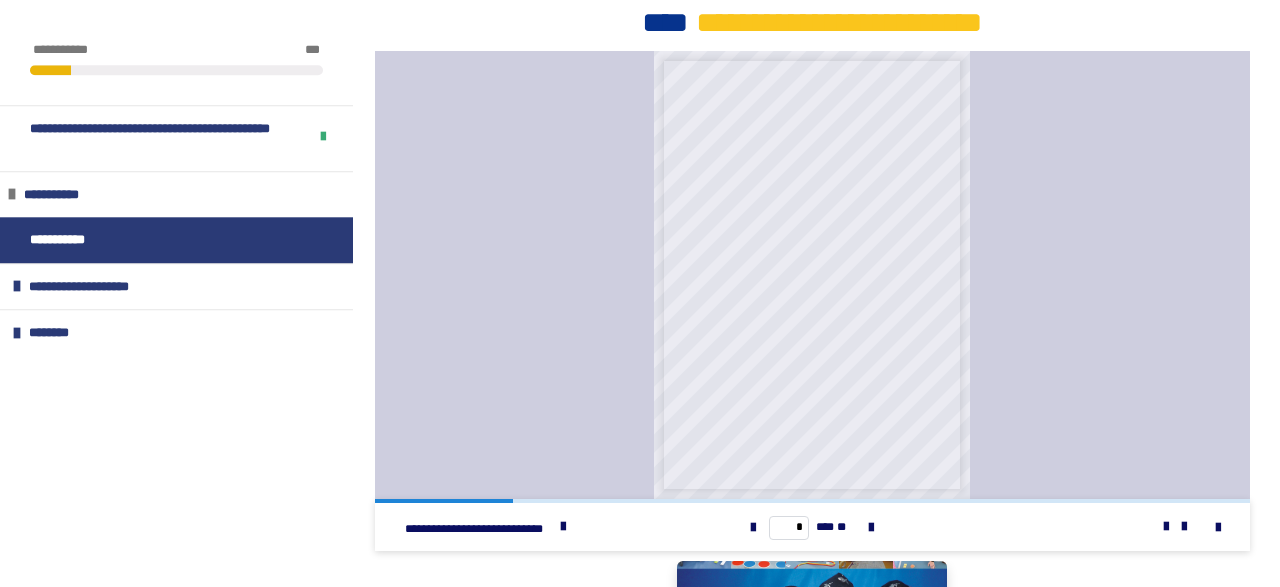 scroll, scrollTop: 844, scrollLeft: 0, axis: vertical 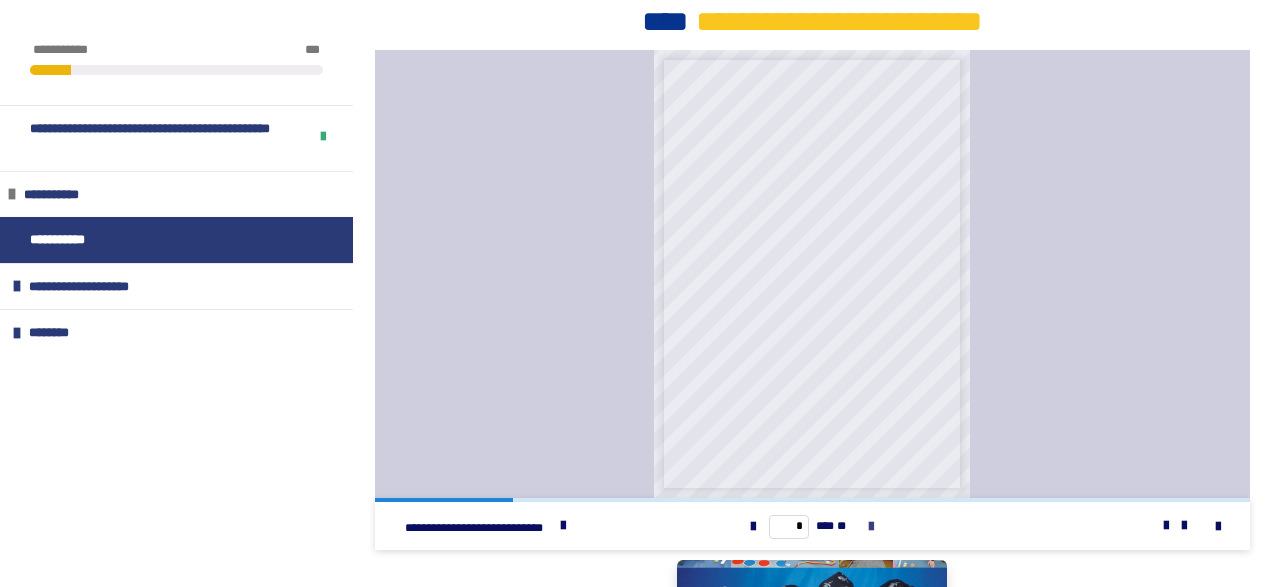 click at bounding box center [871, 527] 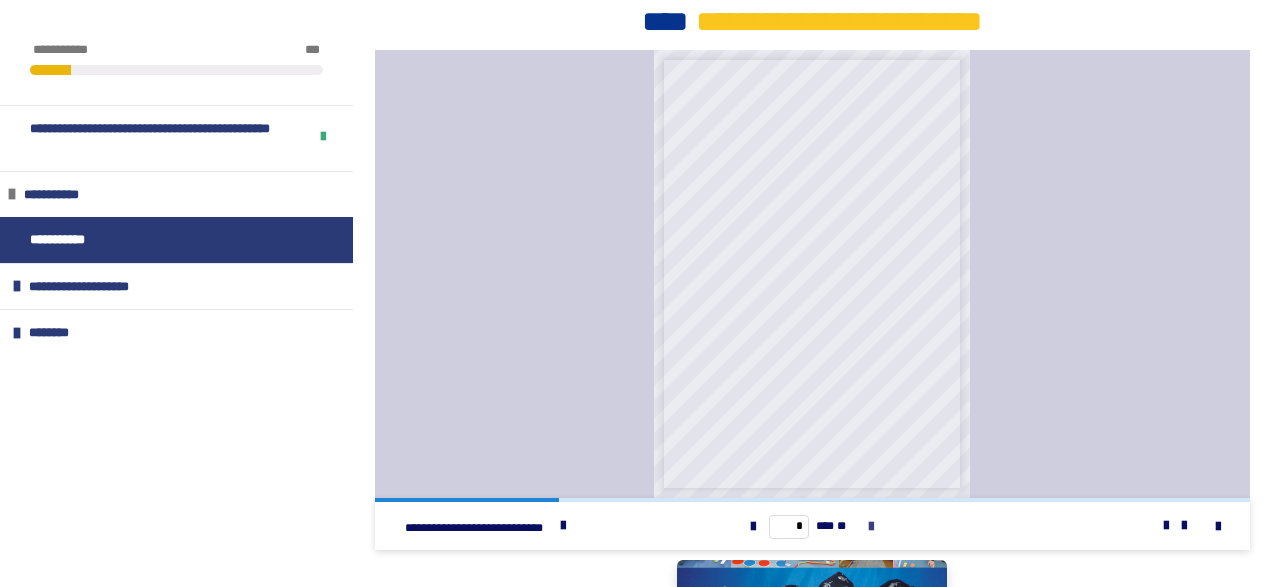 click at bounding box center (871, 527) 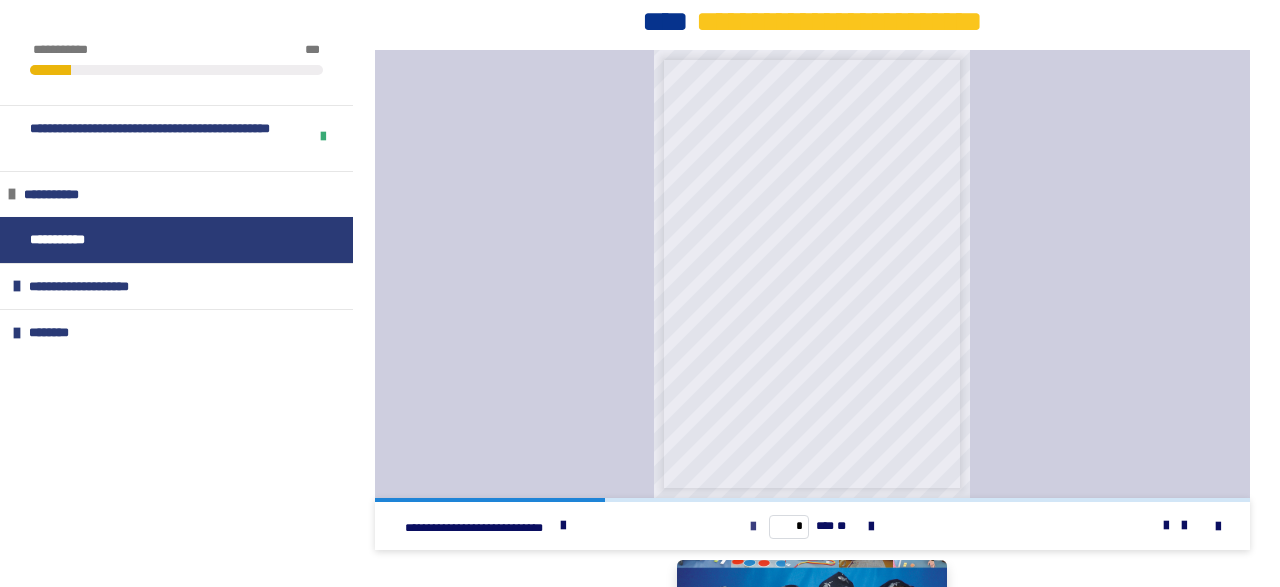 click at bounding box center [753, 527] 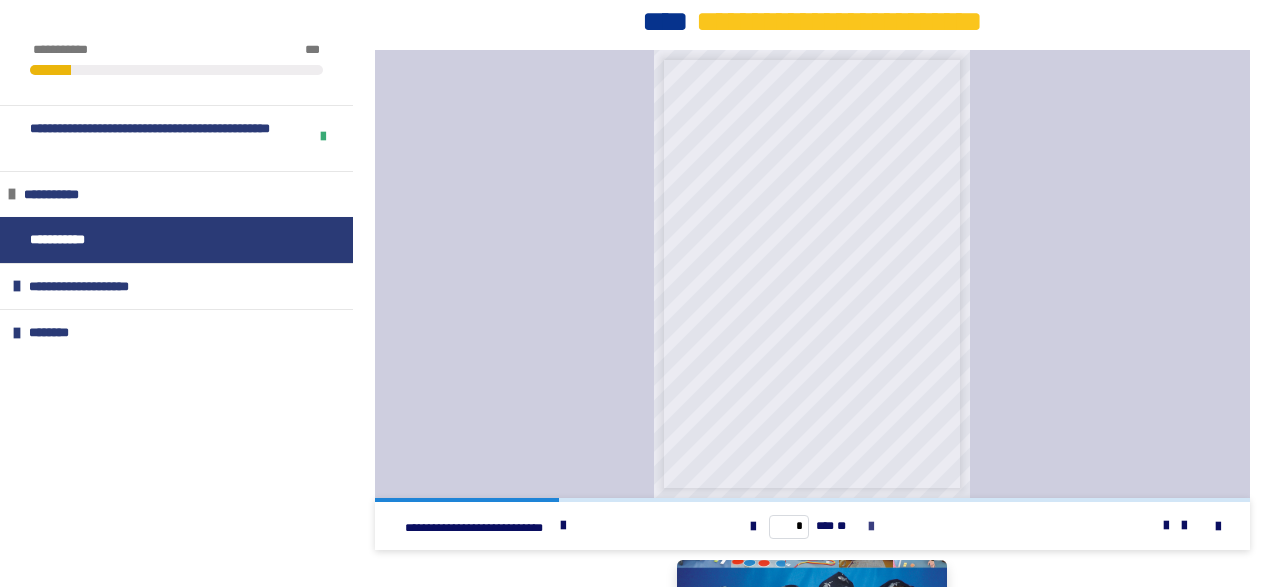 click at bounding box center [871, 527] 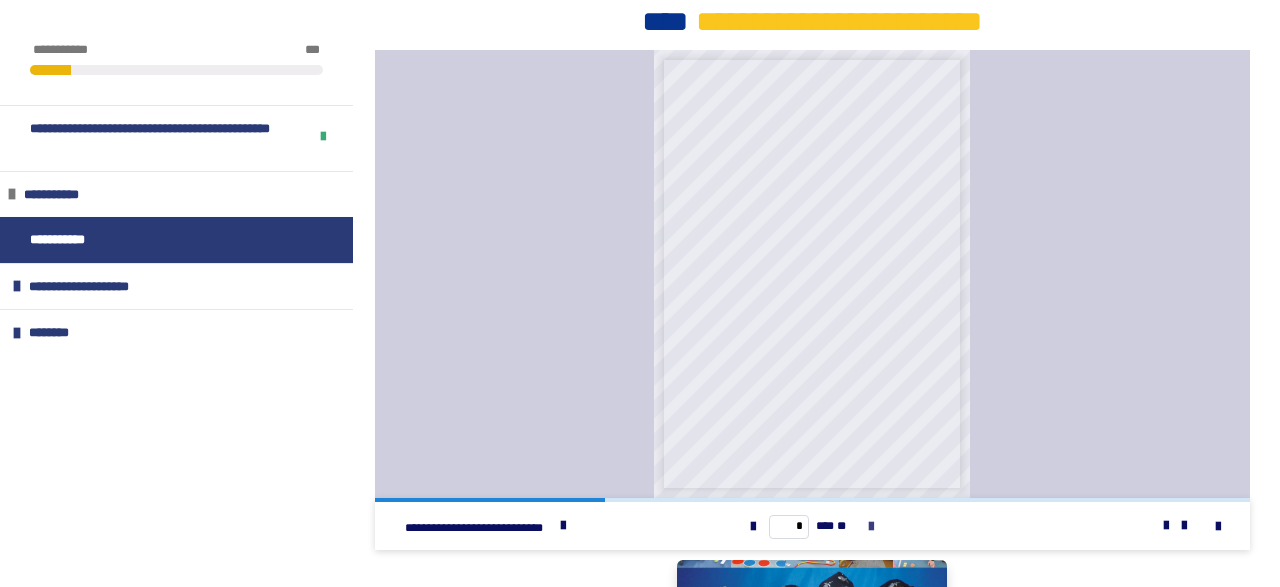click at bounding box center (871, 527) 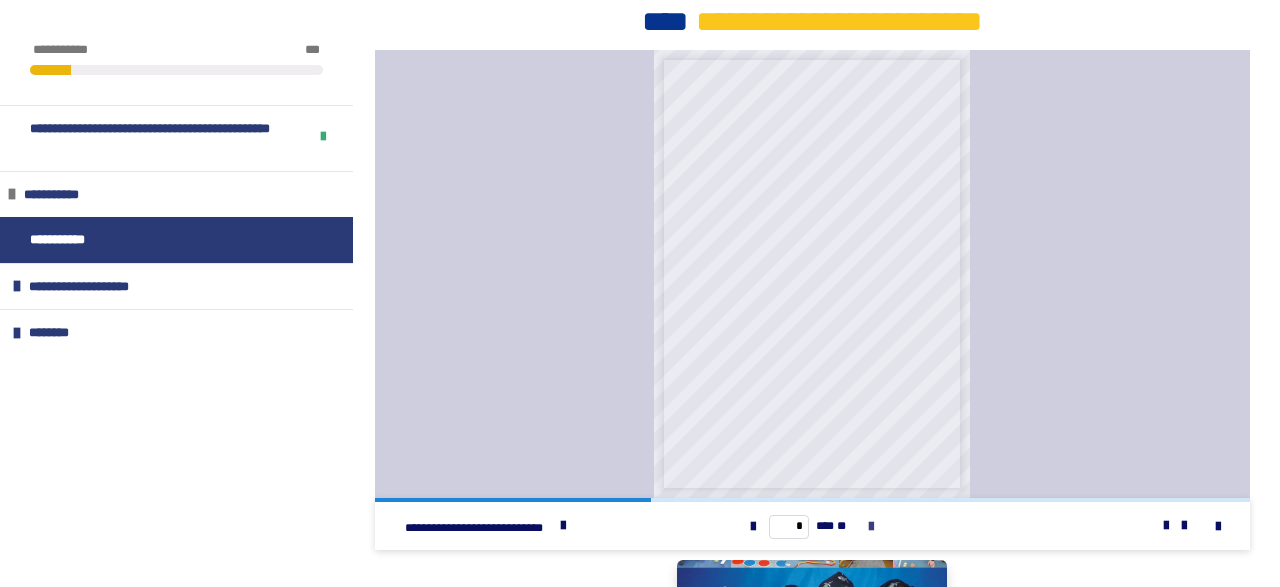 click at bounding box center (871, 527) 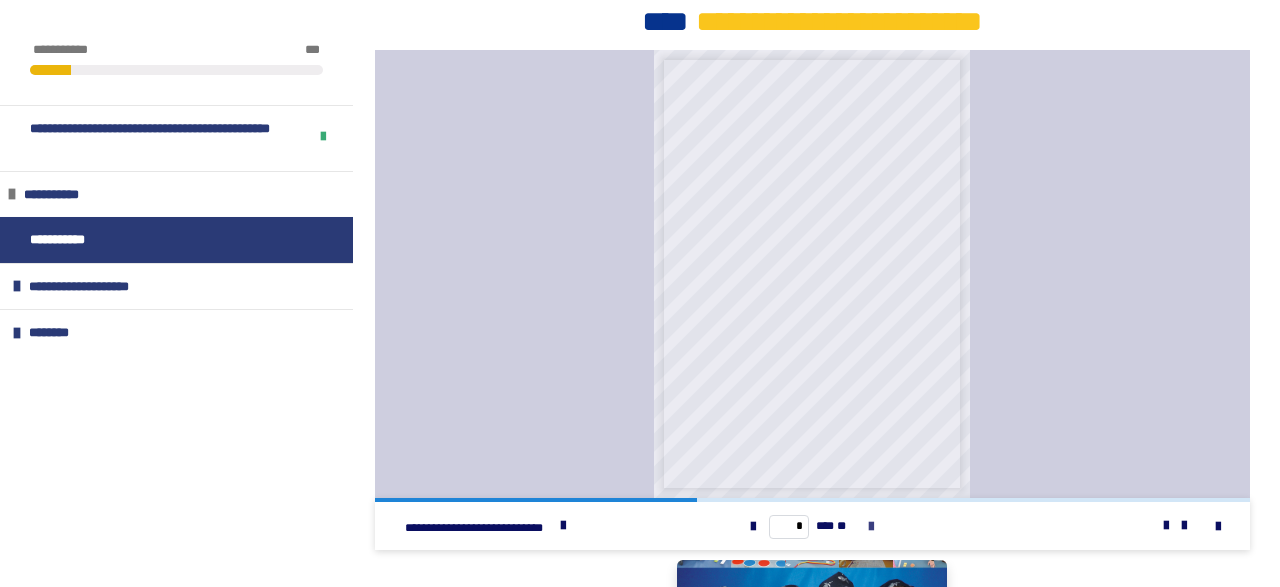 click at bounding box center (871, 527) 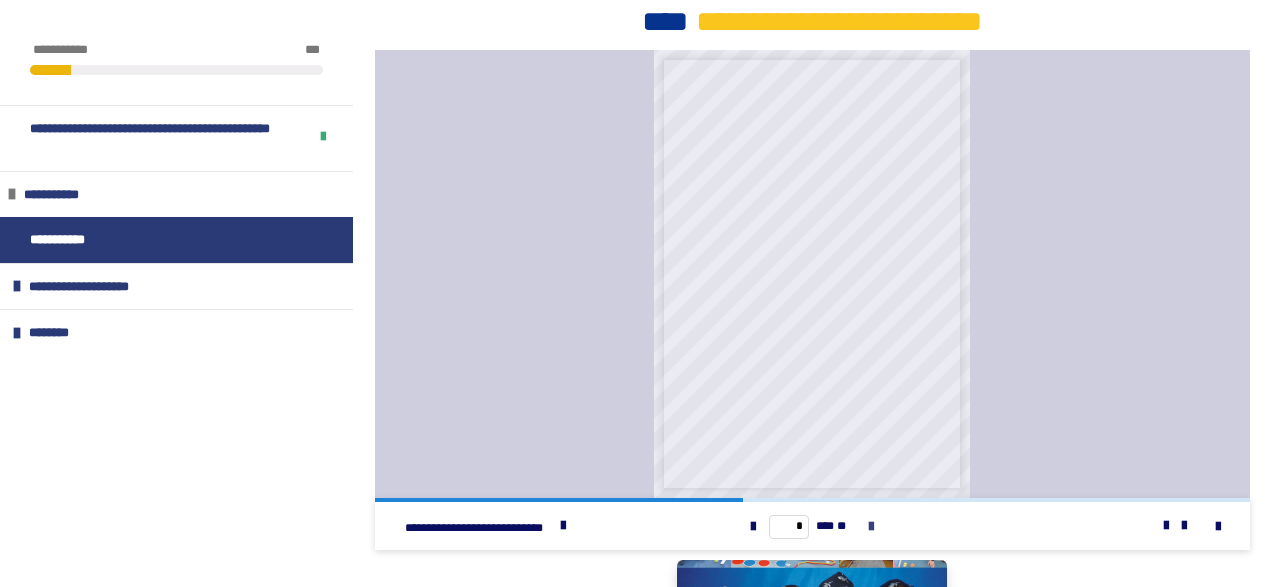 click at bounding box center [871, 527] 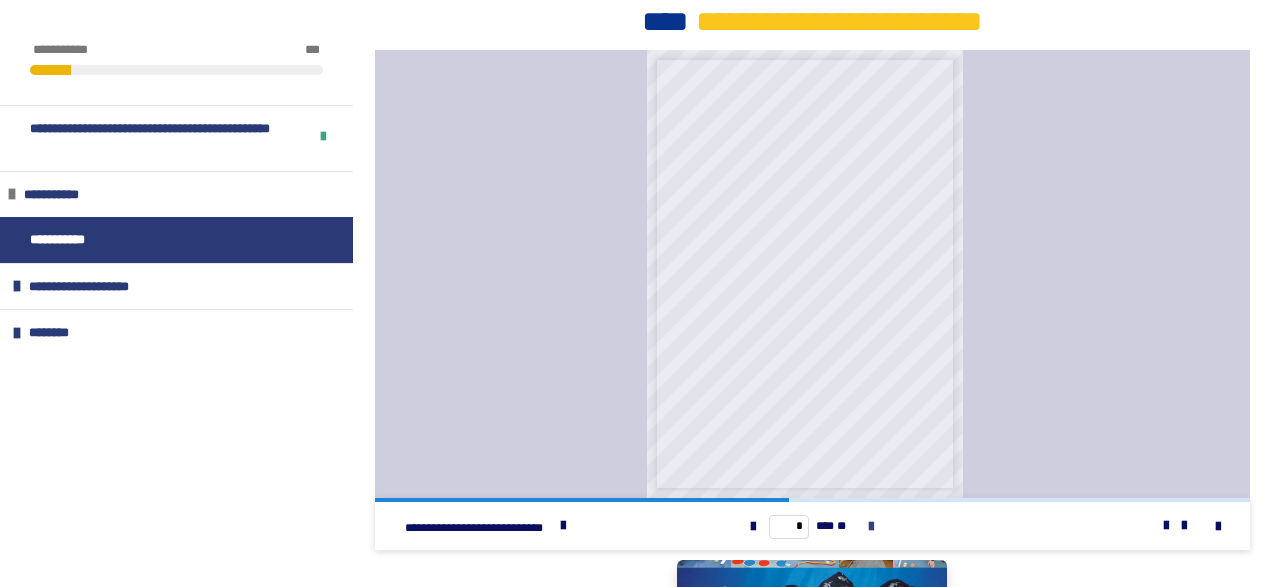 click at bounding box center (871, 527) 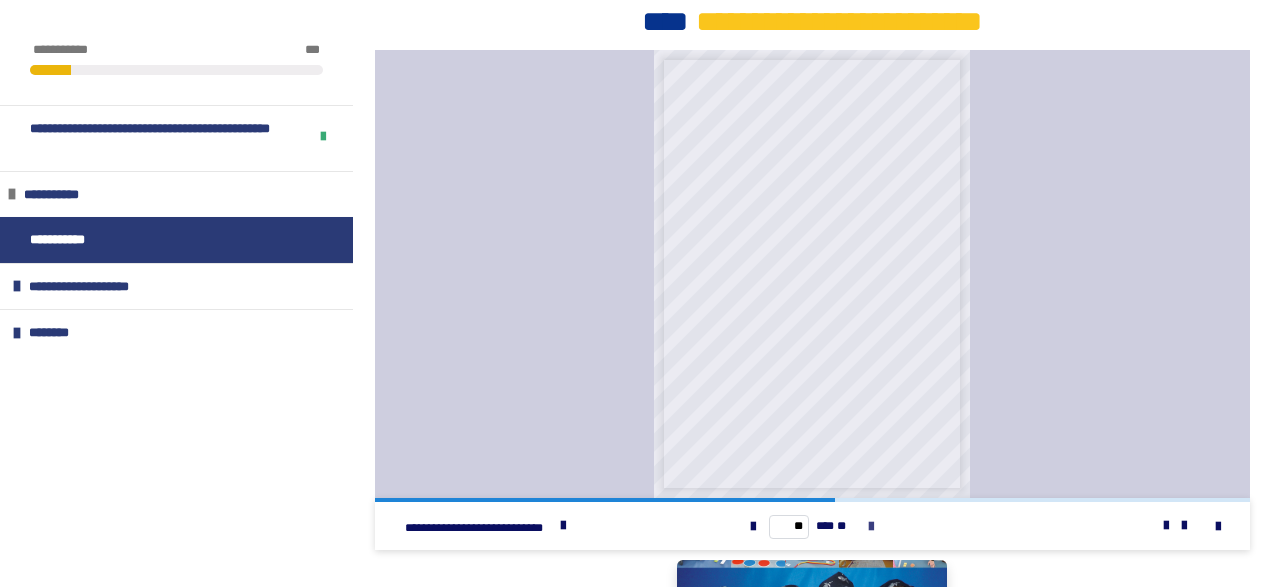 click at bounding box center [871, 527] 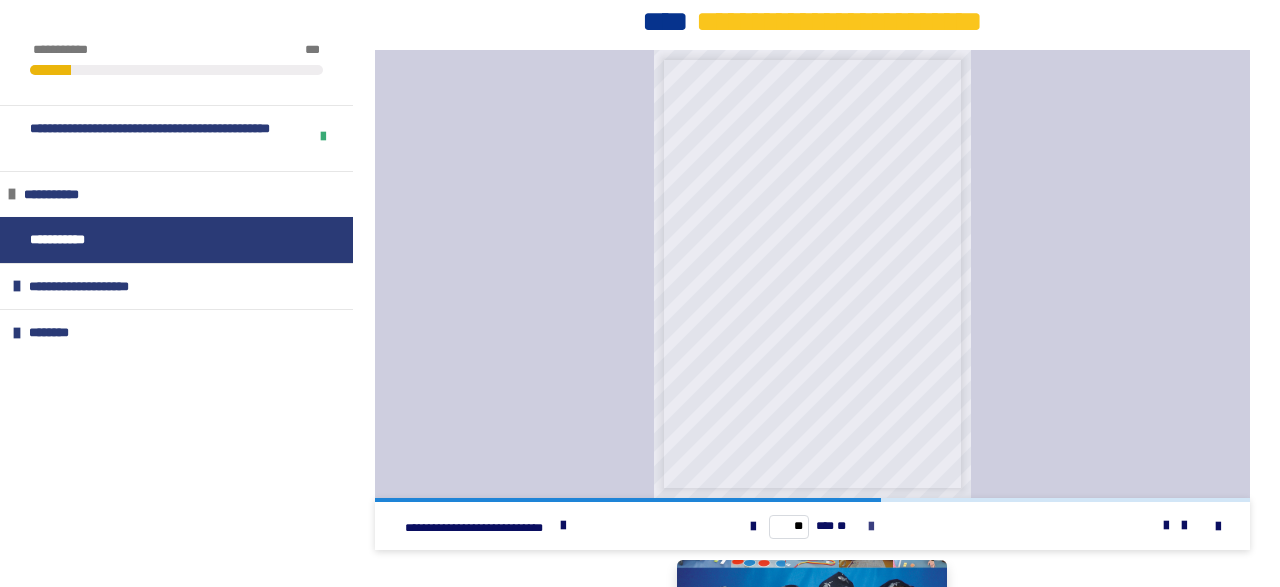 click at bounding box center [871, 527] 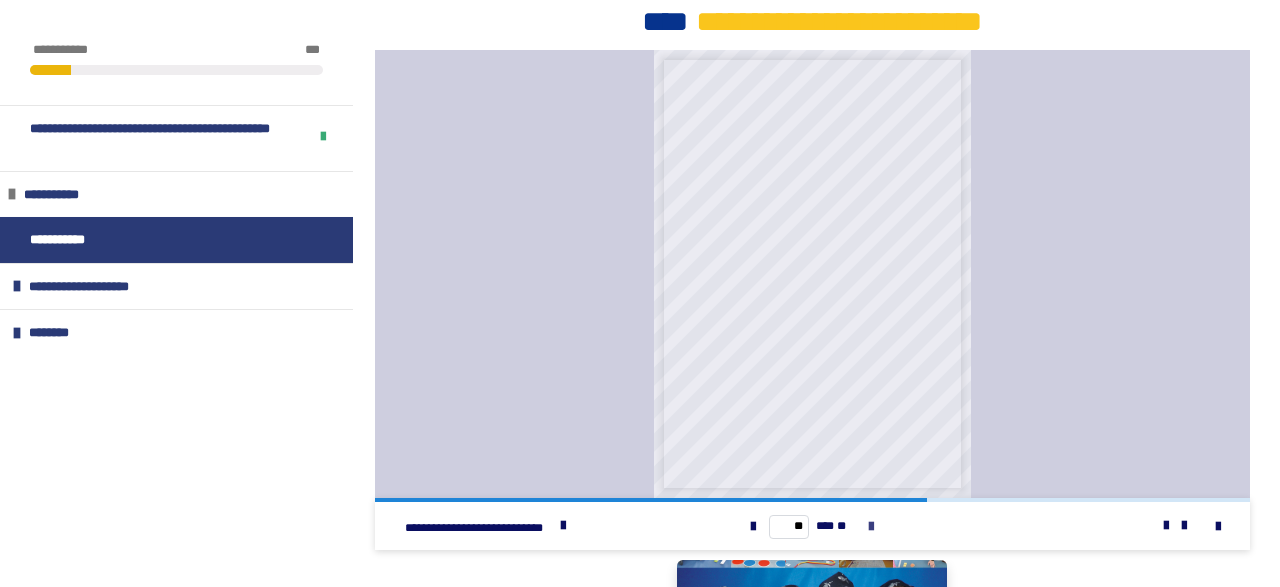 click at bounding box center [871, 527] 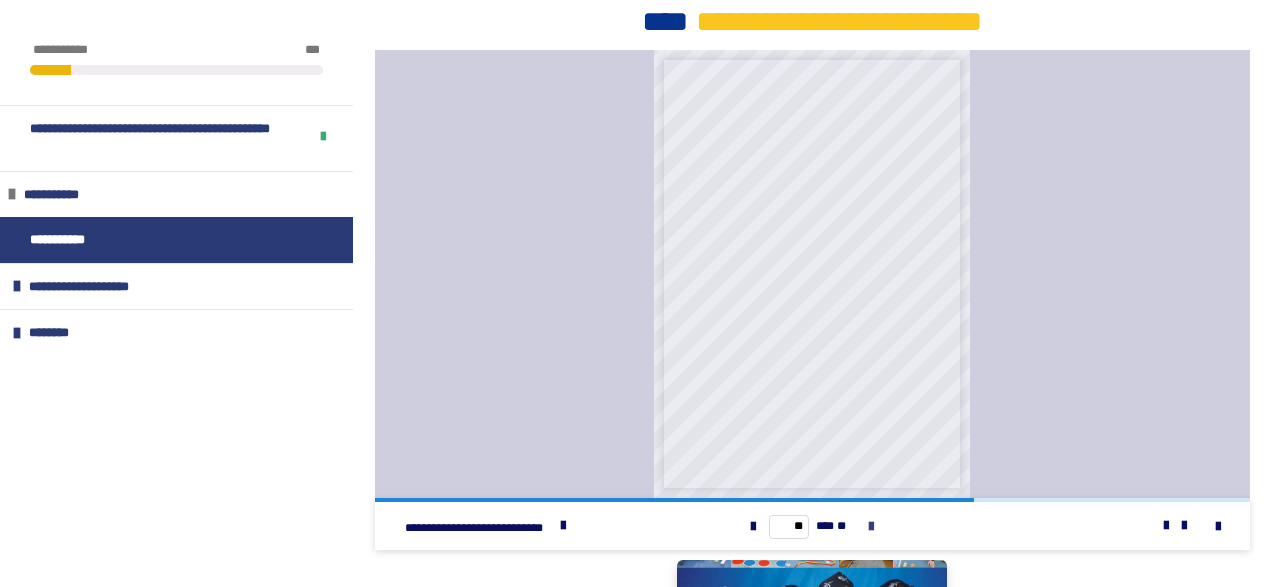 click at bounding box center (871, 527) 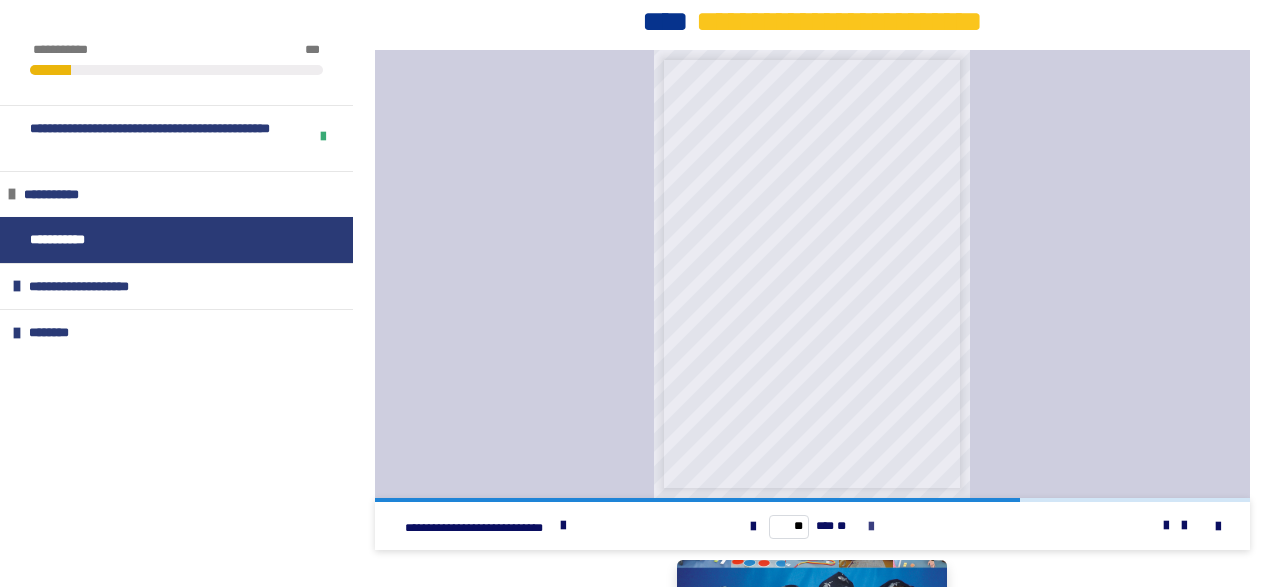 click at bounding box center [871, 527] 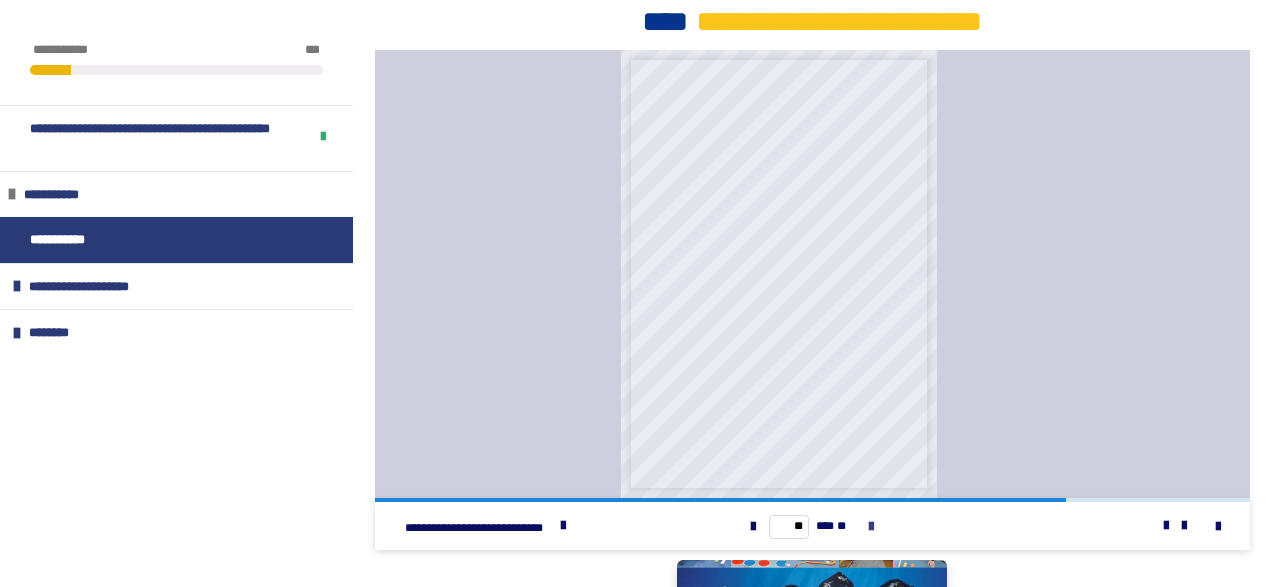 click at bounding box center [871, 527] 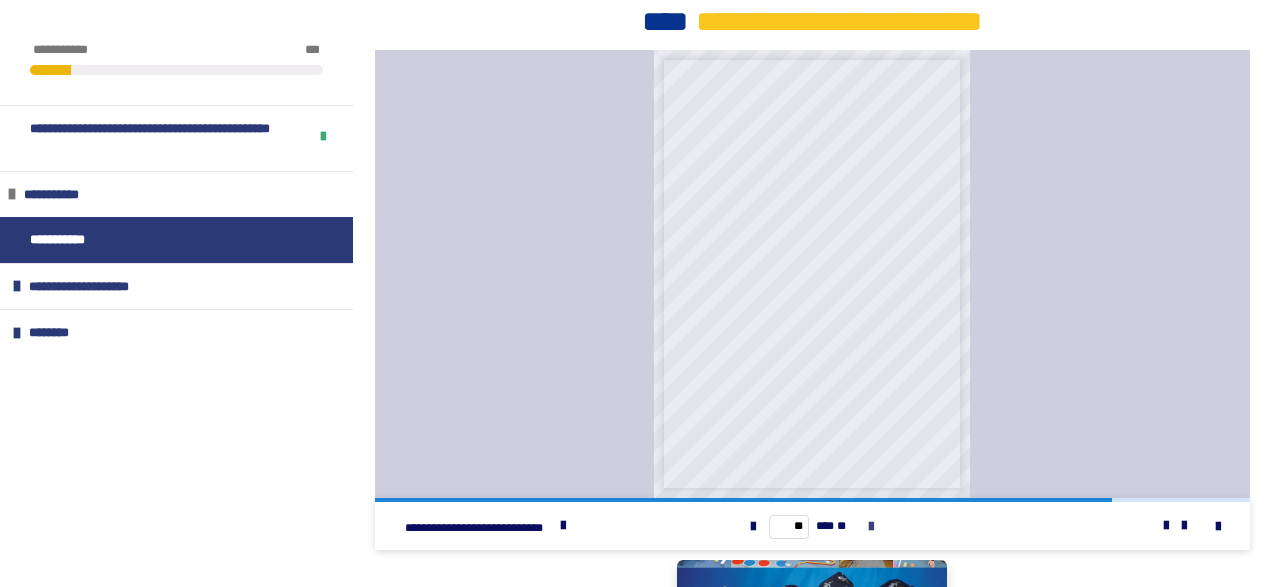click at bounding box center [871, 527] 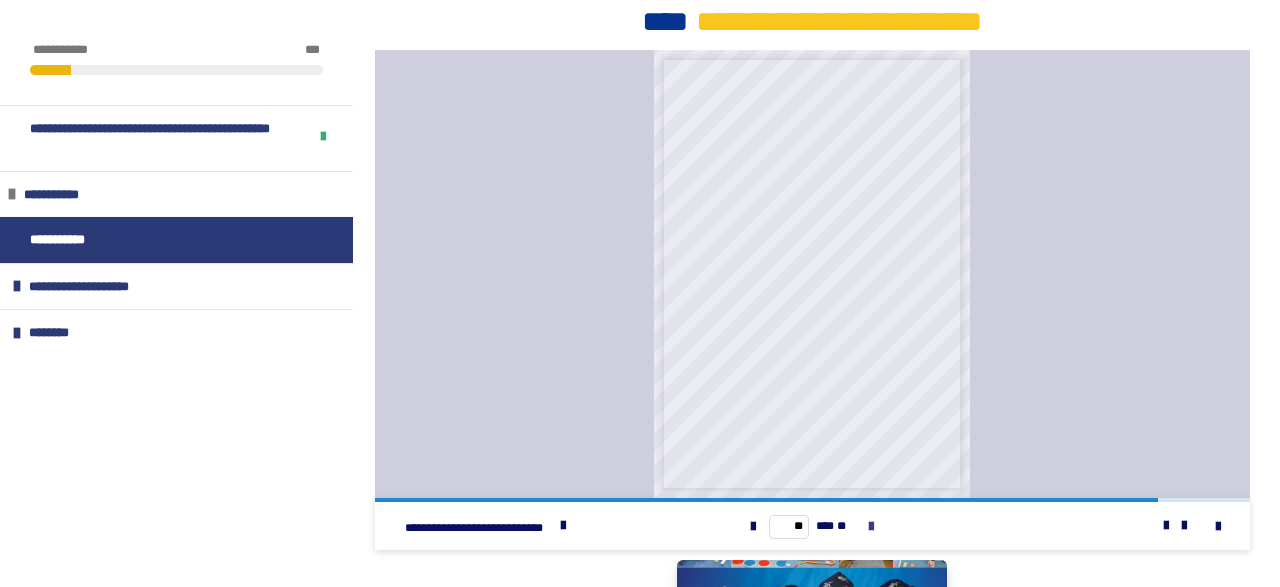 click at bounding box center [871, 527] 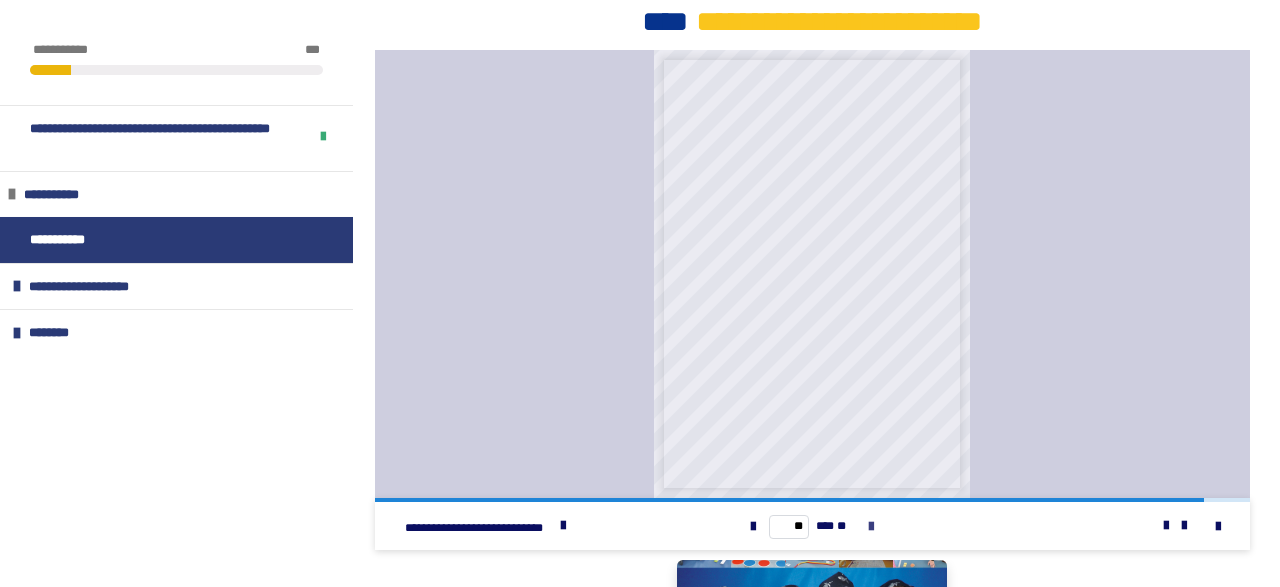 click at bounding box center [871, 527] 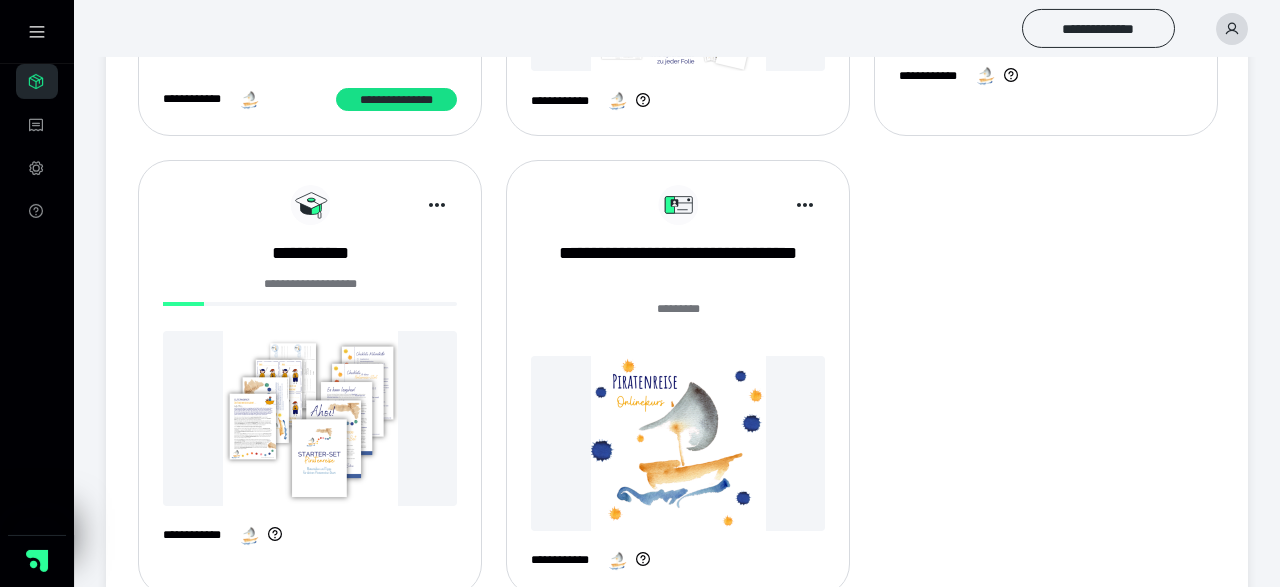 scroll, scrollTop: 620, scrollLeft: 0, axis: vertical 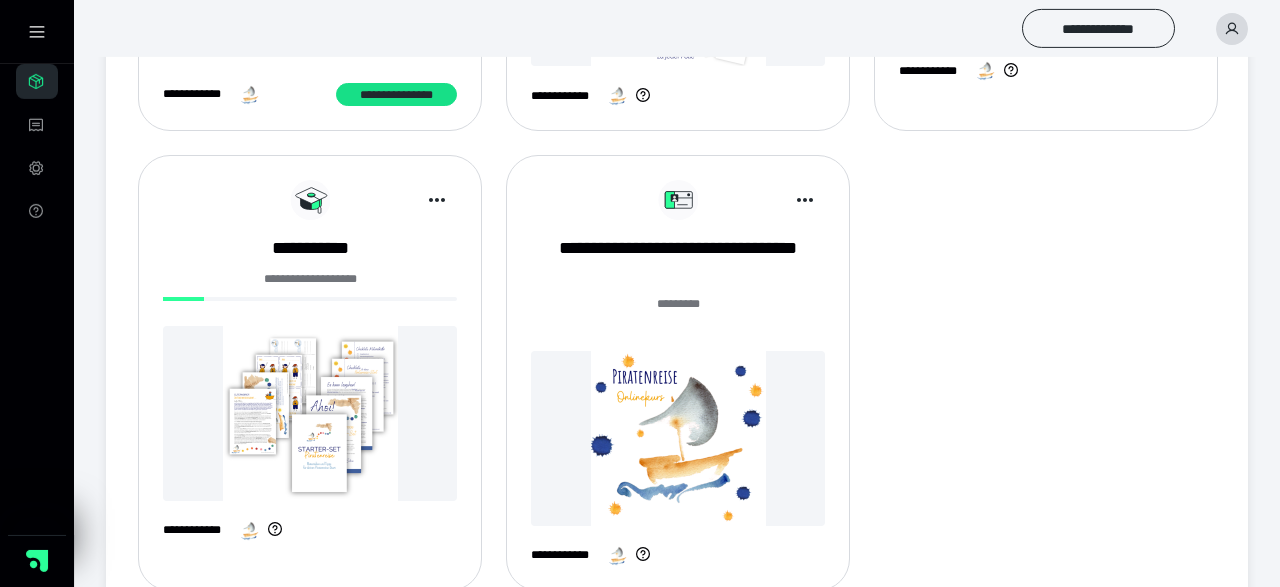 click at bounding box center [678, 438] 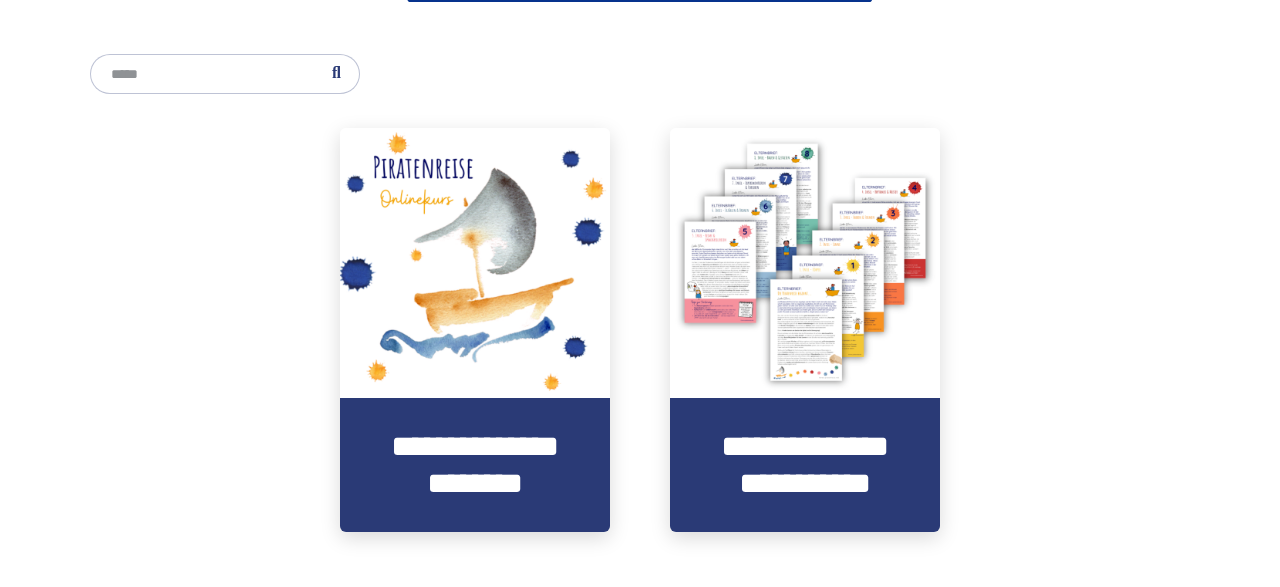 scroll, scrollTop: 734, scrollLeft: 0, axis: vertical 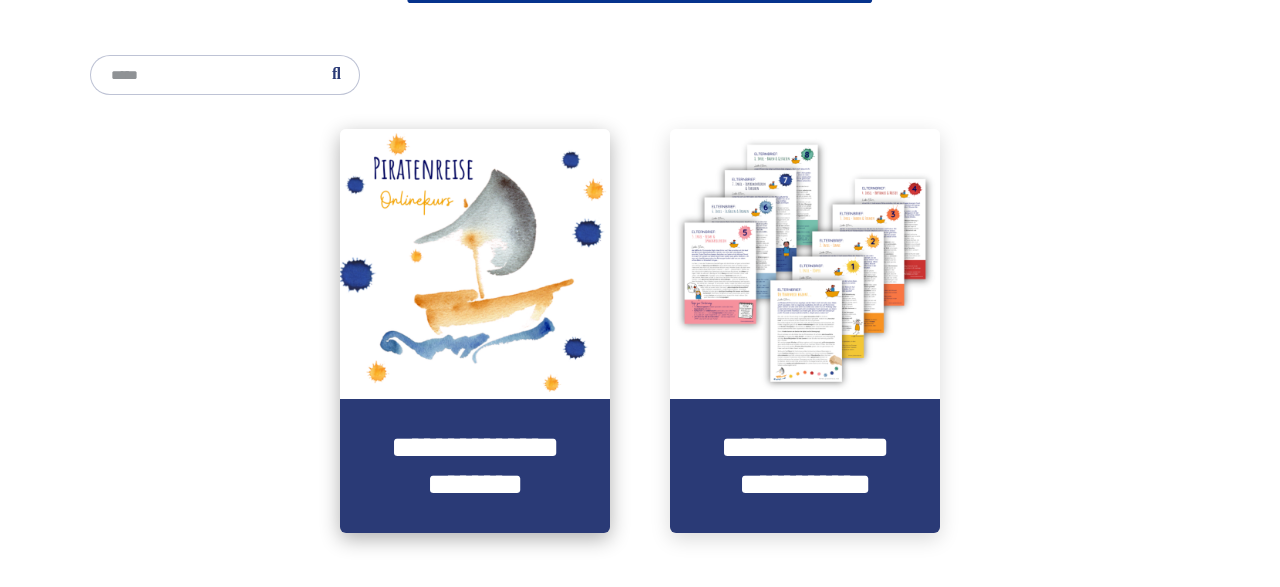click at bounding box center [475, 264] 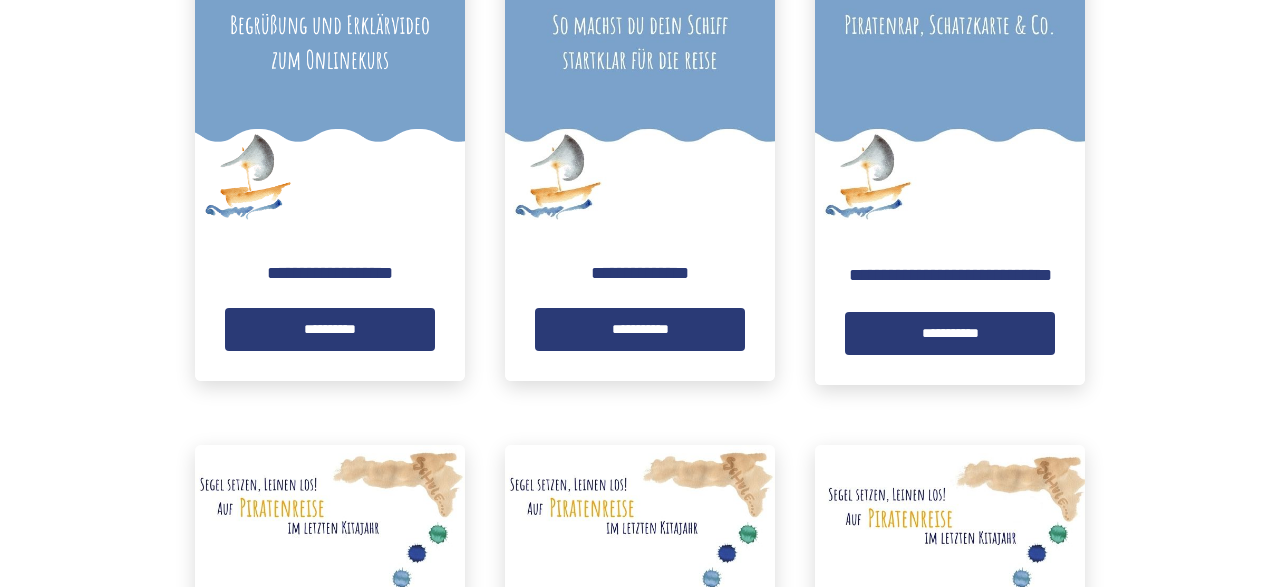 scroll, scrollTop: 484, scrollLeft: 0, axis: vertical 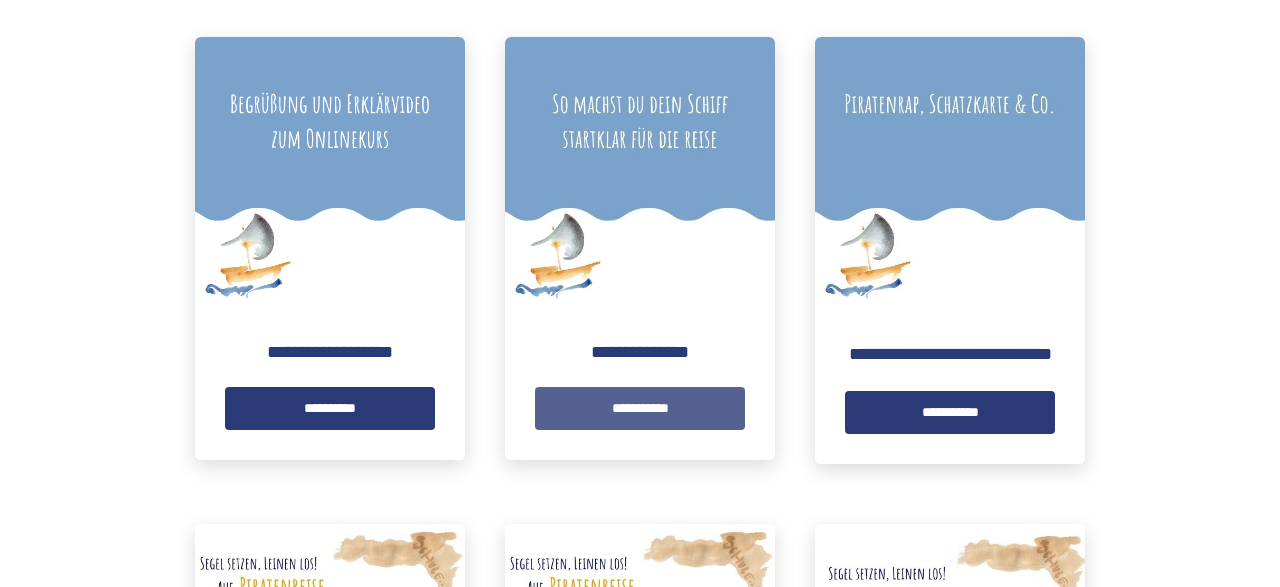 click on "**********" at bounding box center (640, 408) 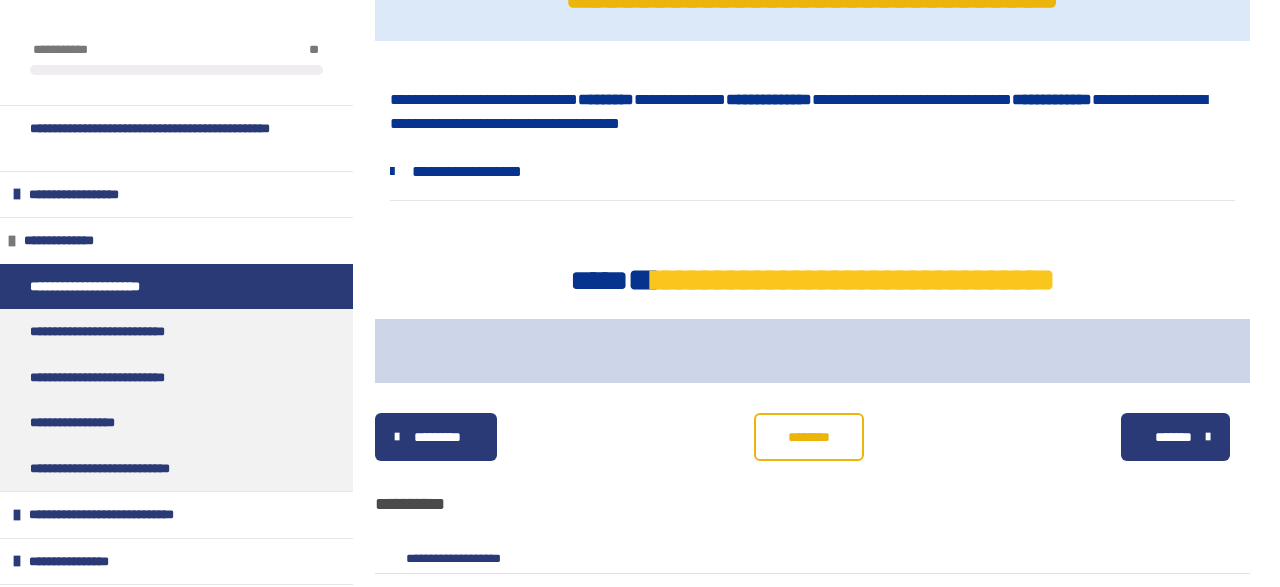 scroll, scrollTop: 468, scrollLeft: 0, axis: vertical 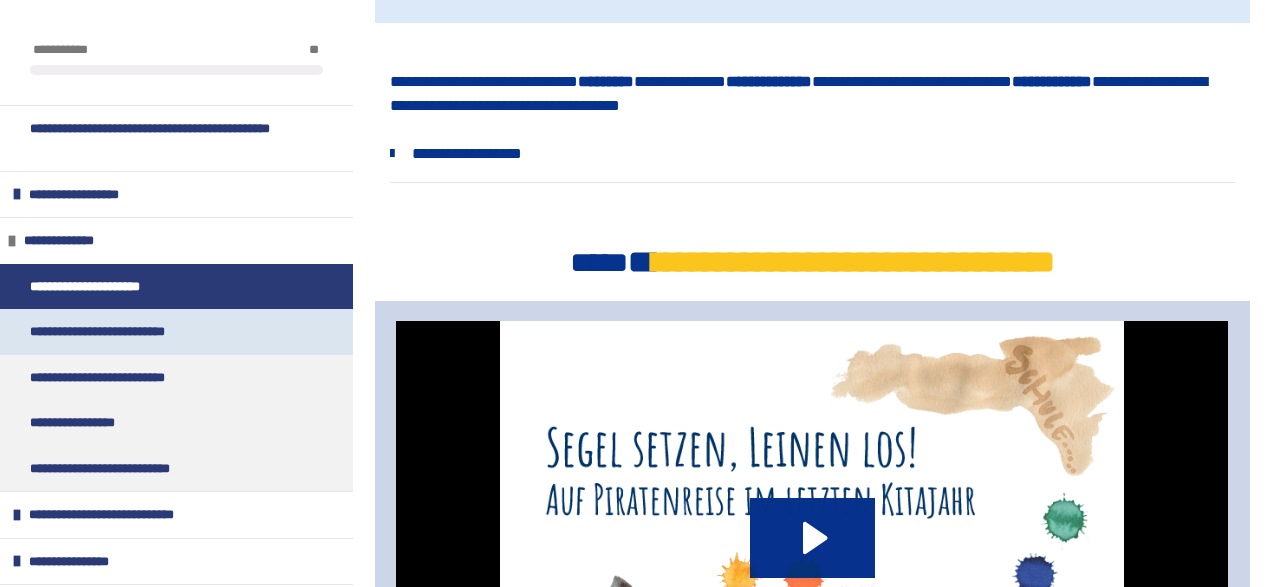 click on "**********" at bounding box center [115, 332] 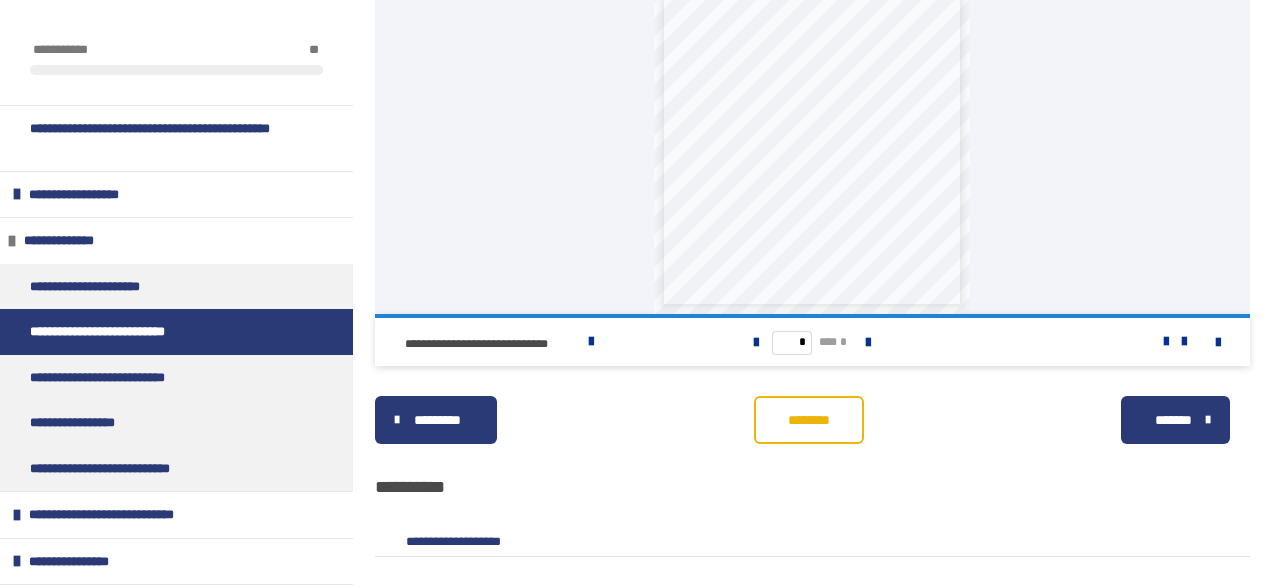 scroll, scrollTop: 1726, scrollLeft: 0, axis: vertical 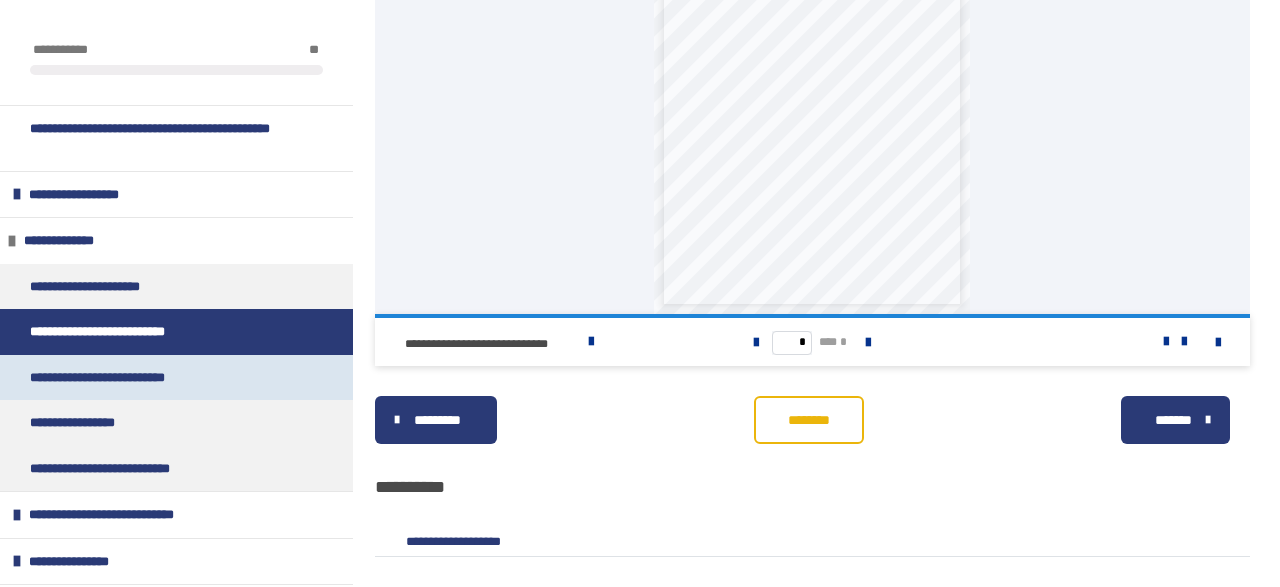 click on "**********" at bounding box center (111, 378) 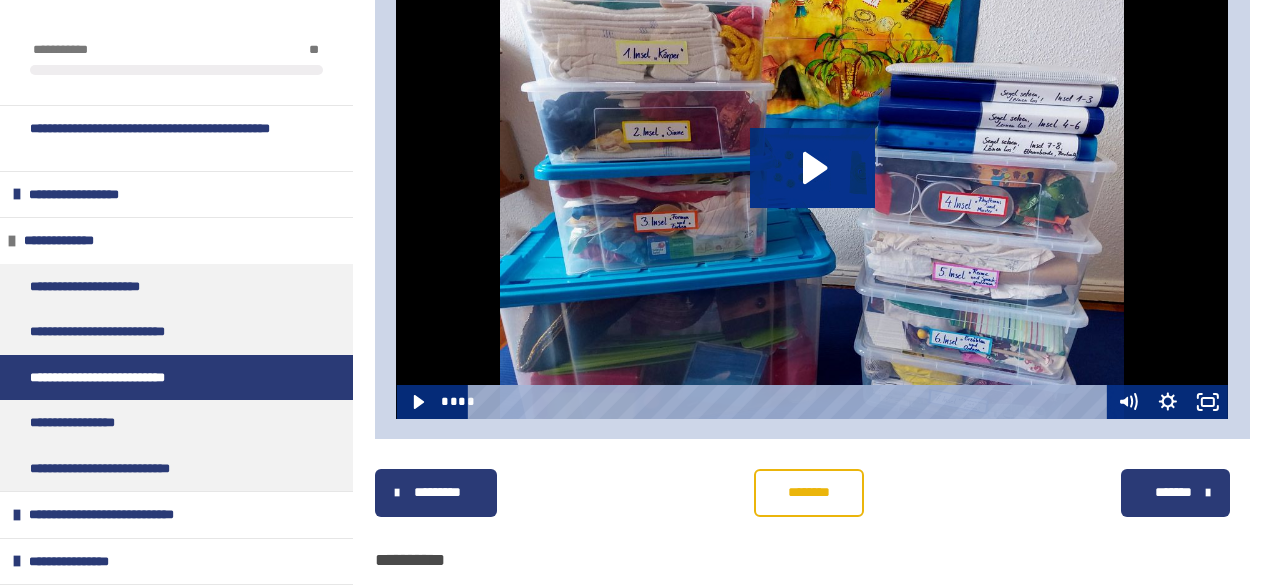 scroll, scrollTop: 983, scrollLeft: 0, axis: vertical 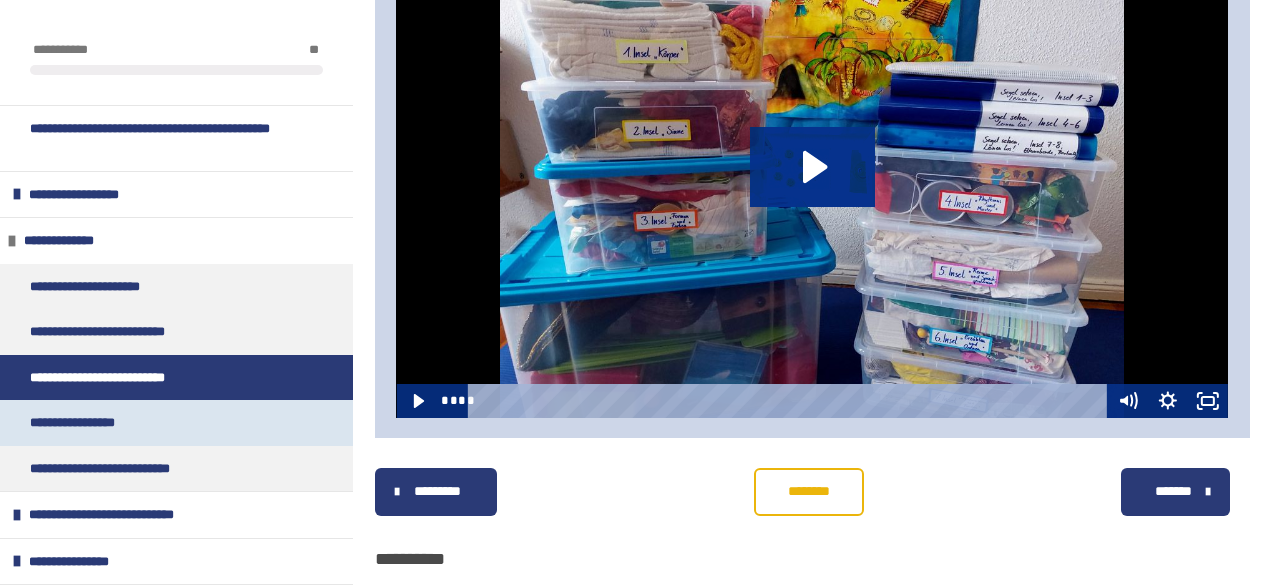 click on "**********" at bounding box center (86, 423) 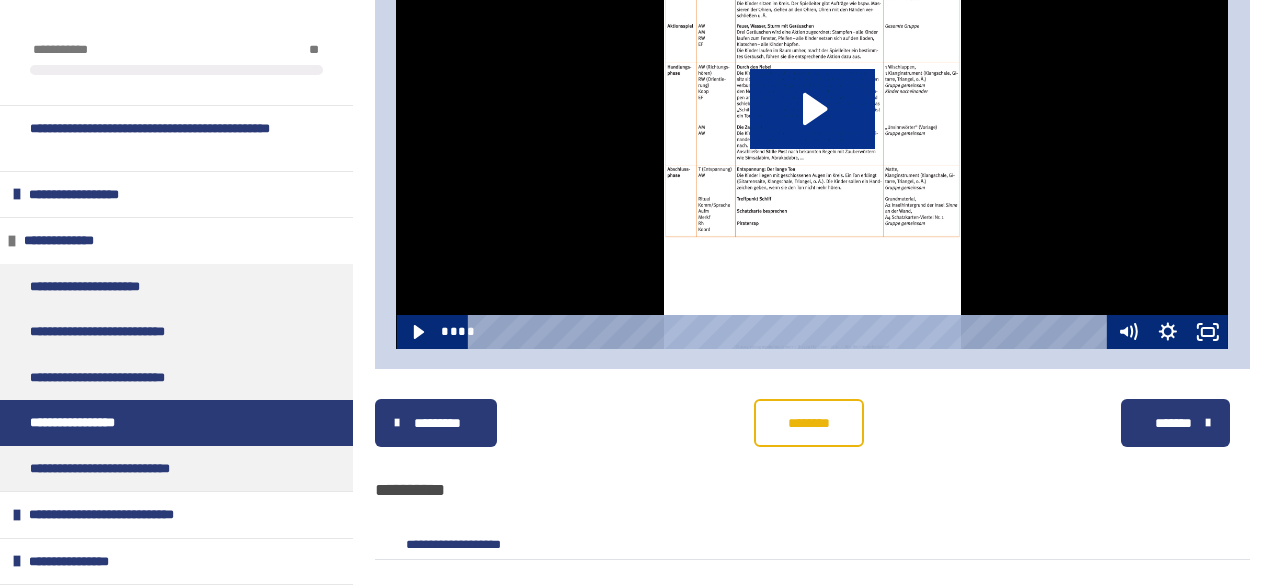 scroll, scrollTop: 890, scrollLeft: 0, axis: vertical 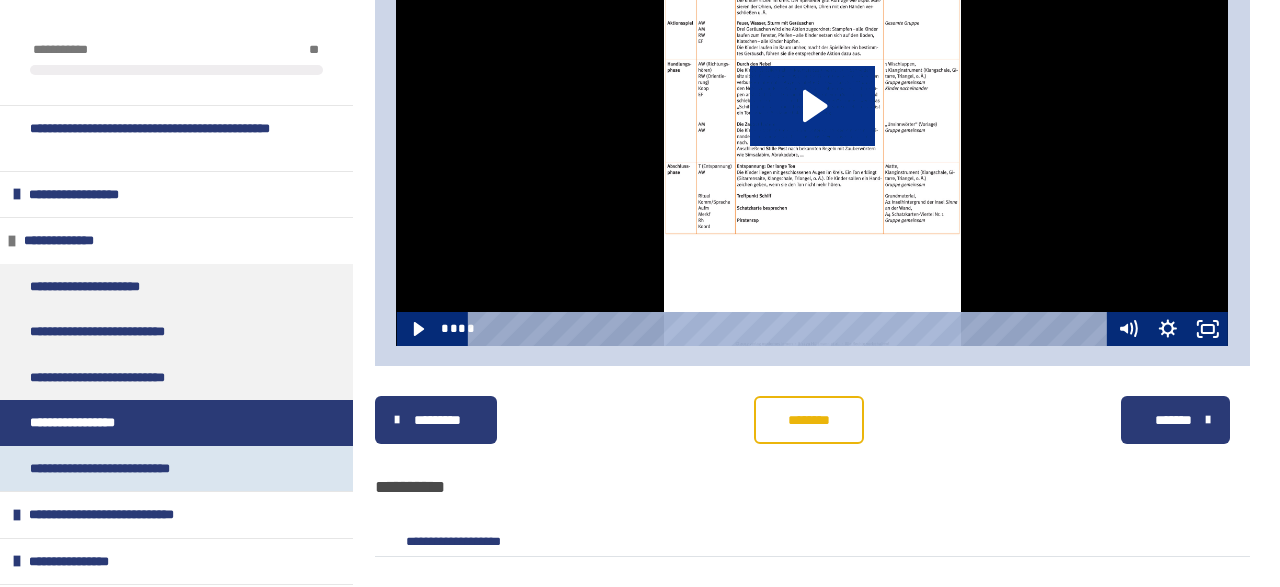 click on "**********" at bounding box center (176, 469) 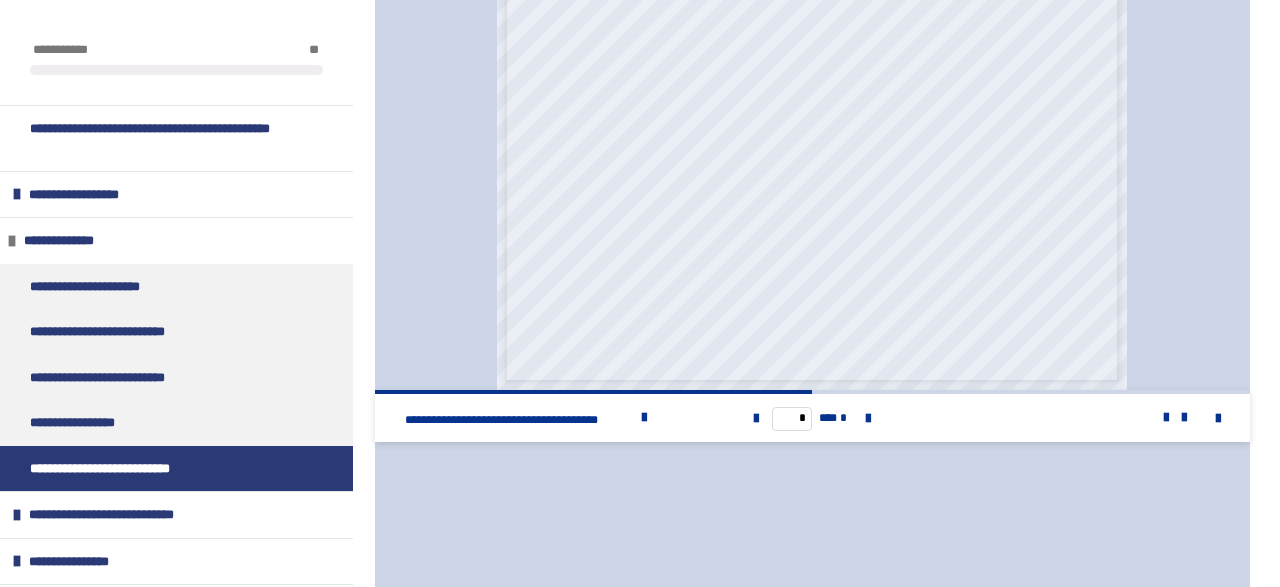 scroll, scrollTop: 797, scrollLeft: 0, axis: vertical 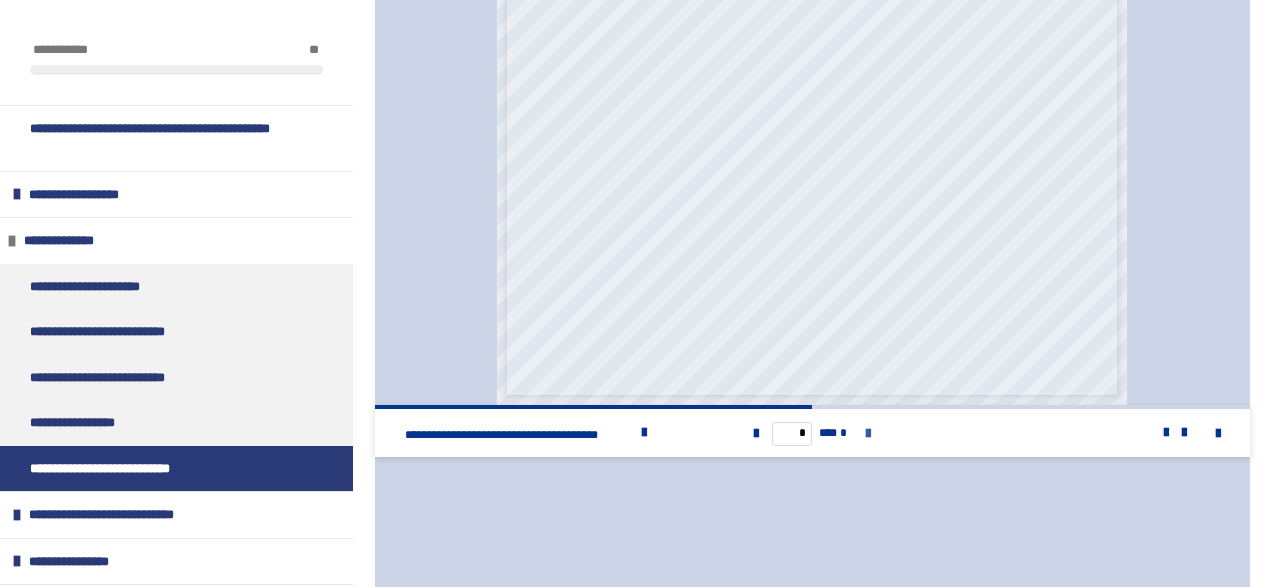 click at bounding box center [868, 434] 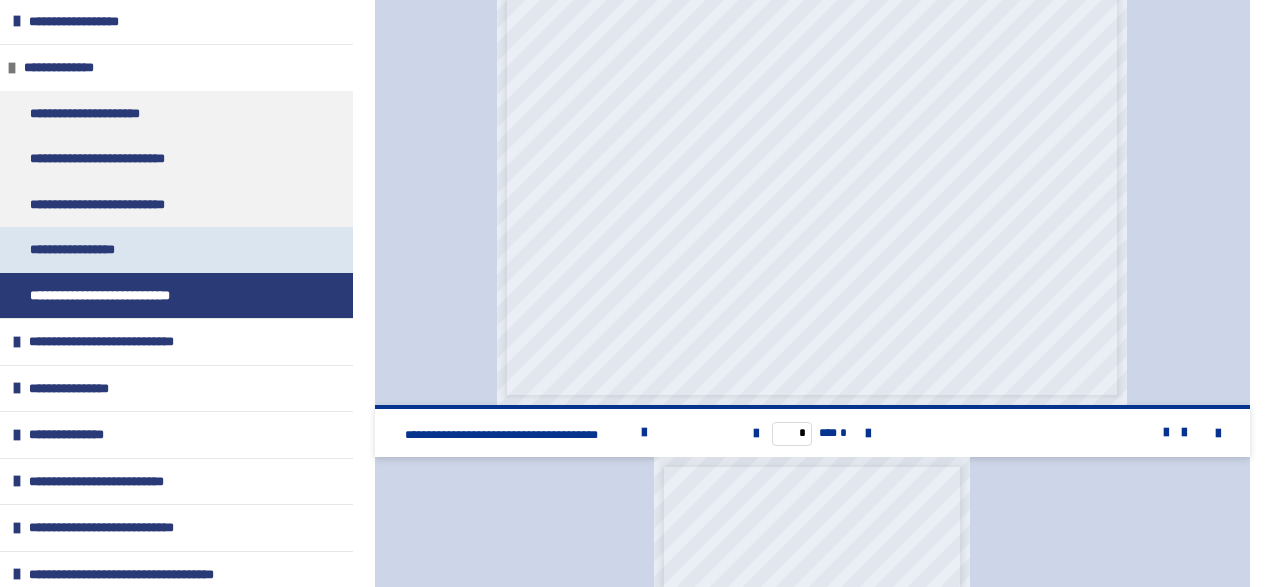scroll, scrollTop: 177, scrollLeft: 0, axis: vertical 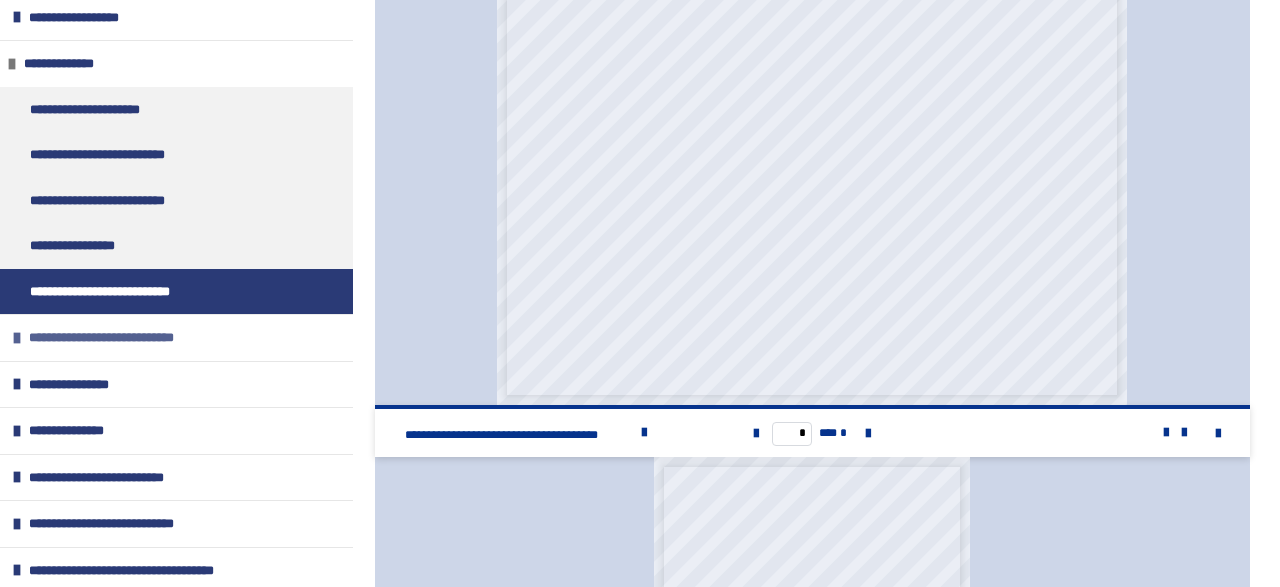 click on "**********" at bounding box center (123, 338) 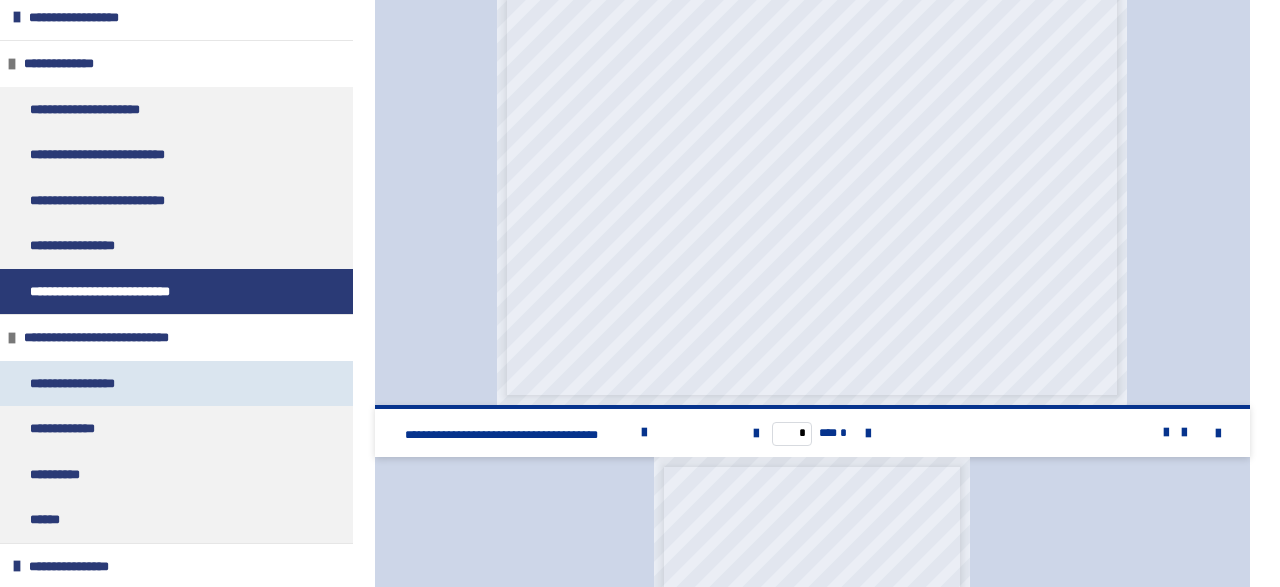 click on "**********" at bounding box center [81, 384] 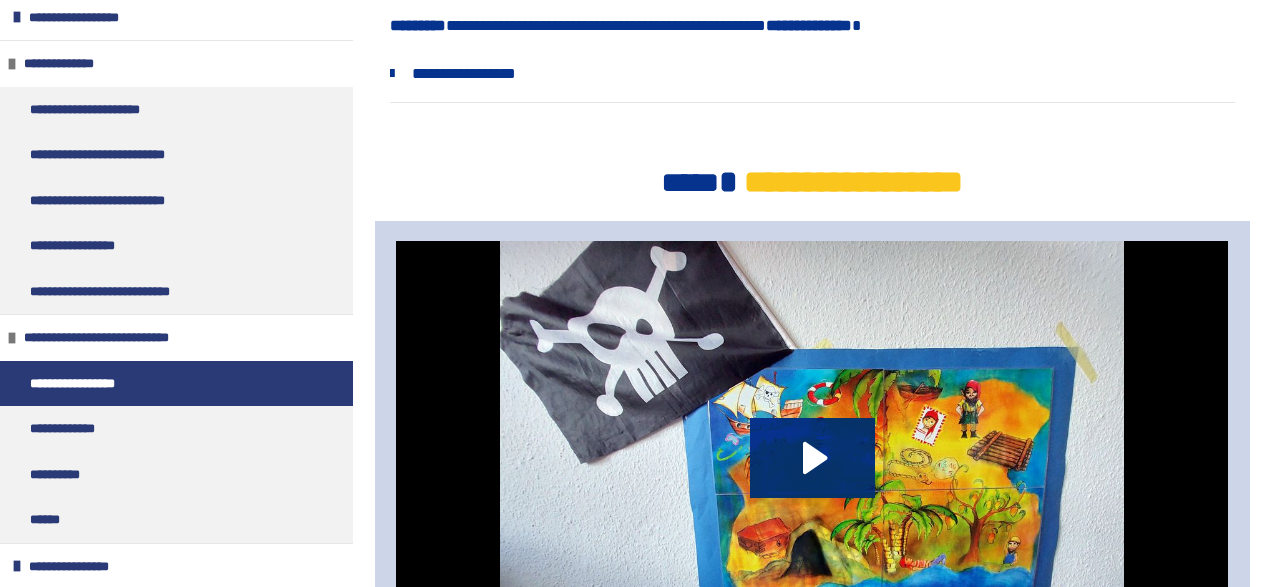 scroll, scrollTop: 522, scrollLeft: 0, axis: vertical 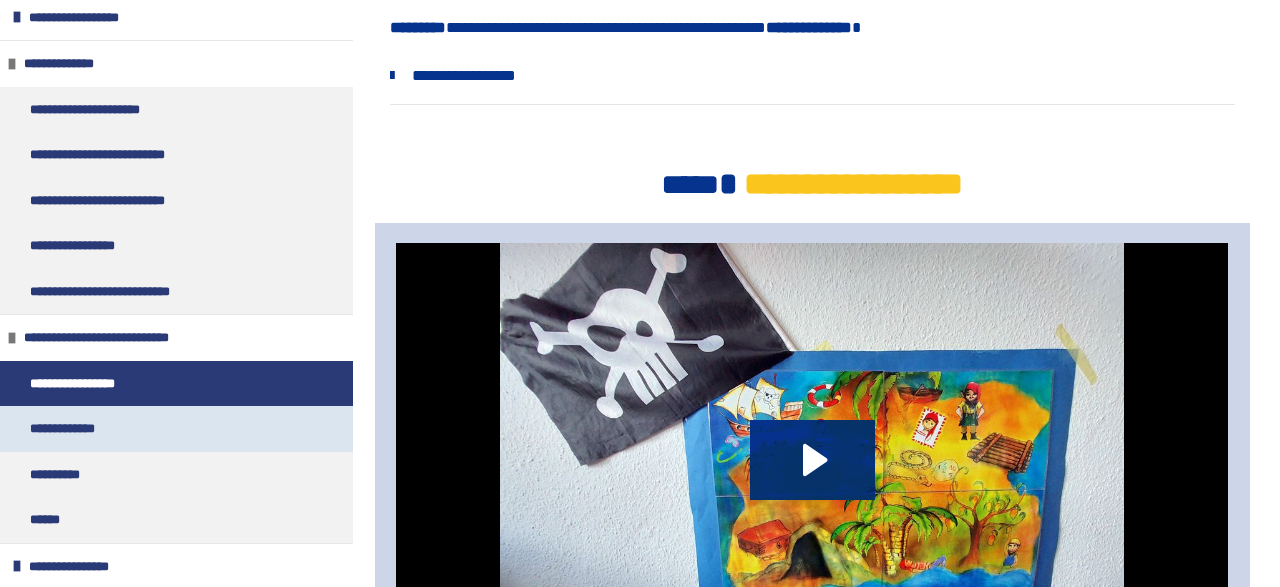 click on "**********" at bounding box center [176, 429] 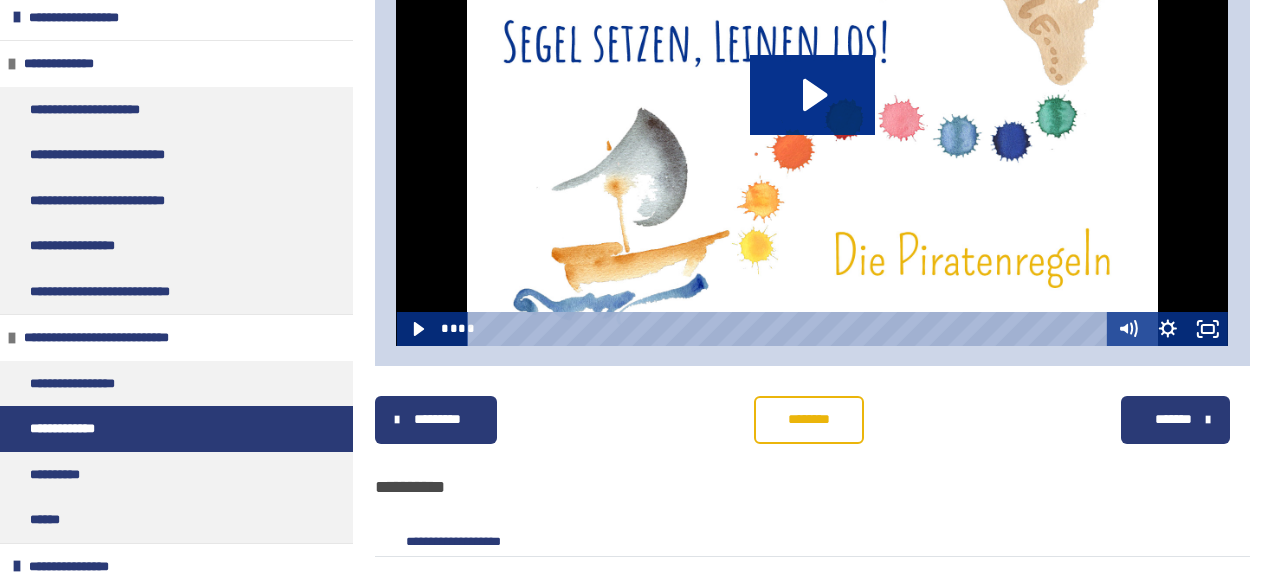 scroll, scrollTop: 837, scrollLeft: 0, axis: vertical 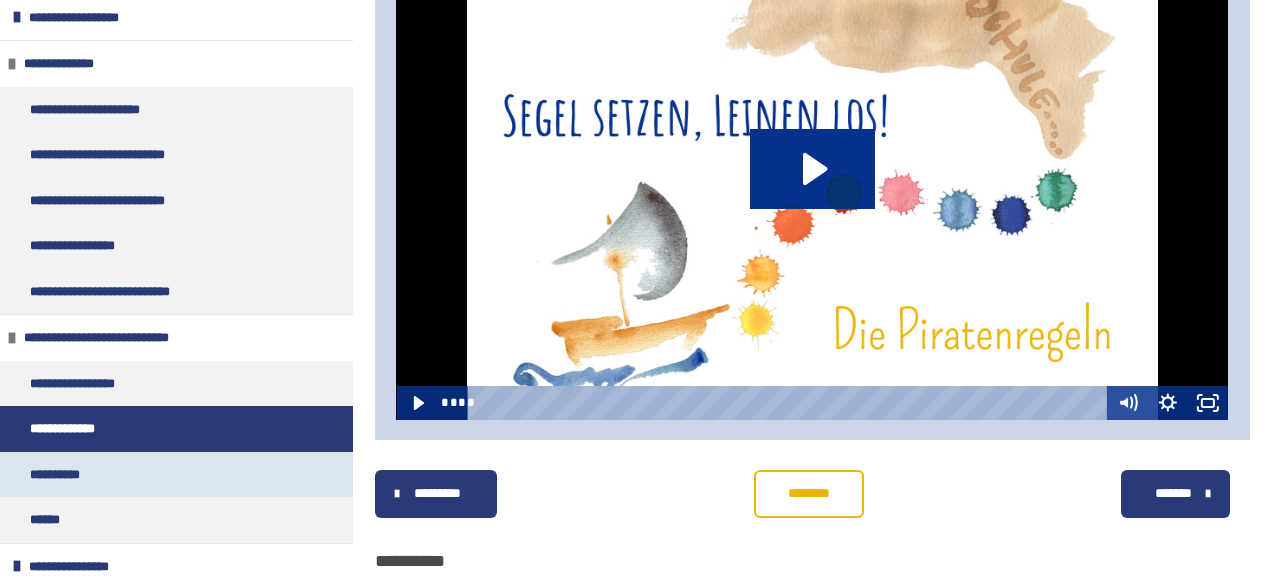 click on "**********" at bounding box center (176, 475) 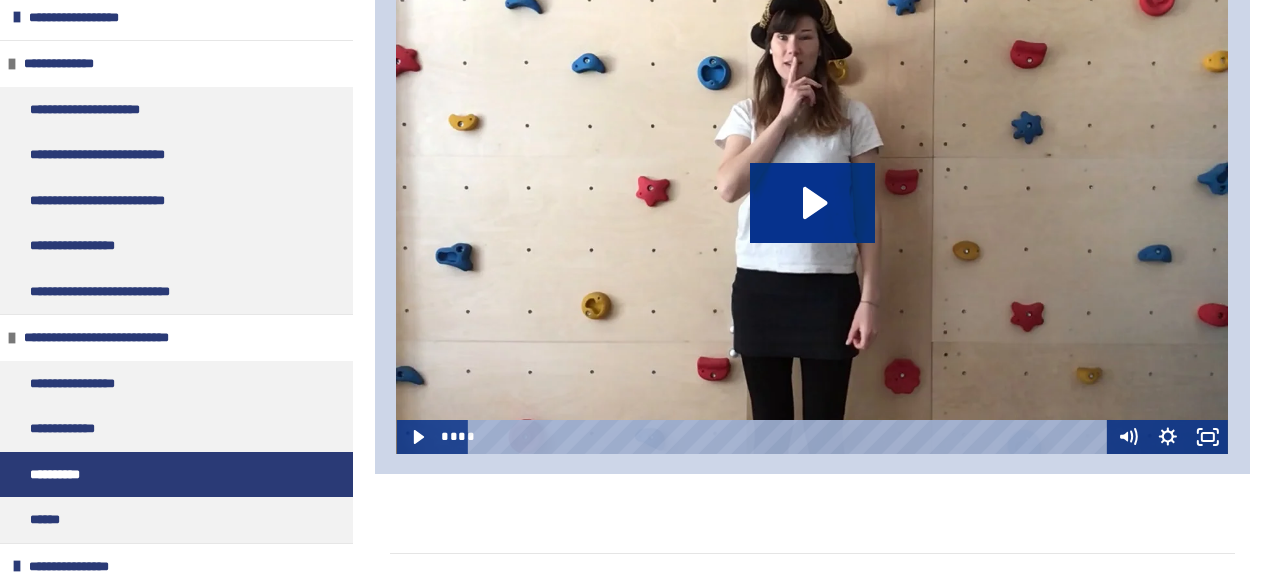 scroll, scrollTop: 780, scrollLeft: 0, axis: vertical 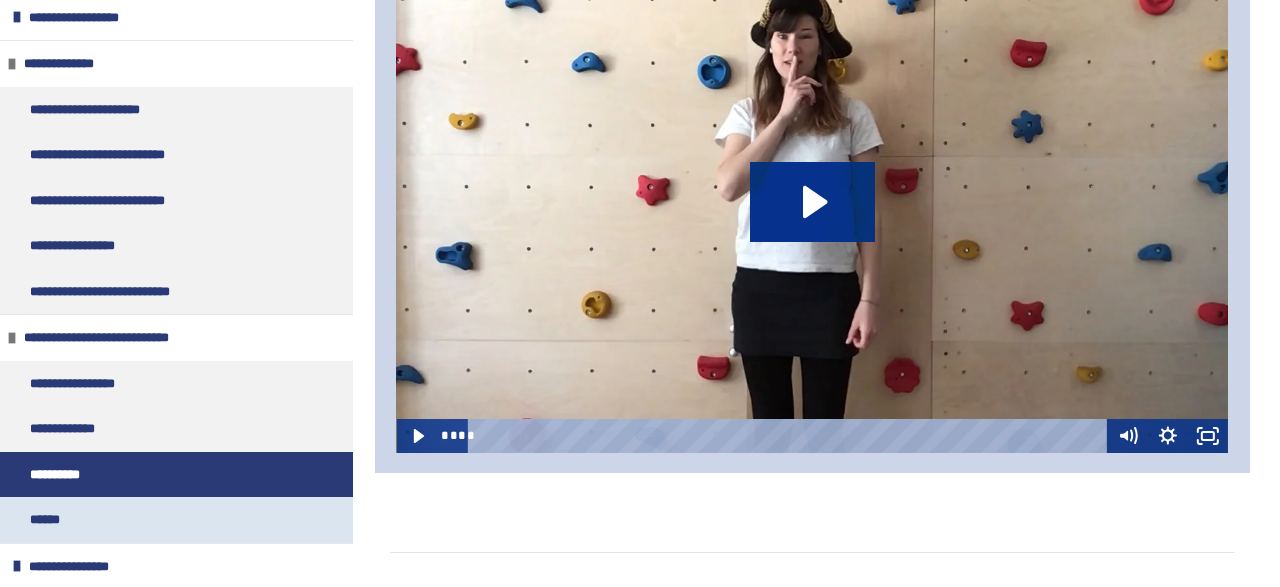 click on "******" at bounding box center (176, 520) 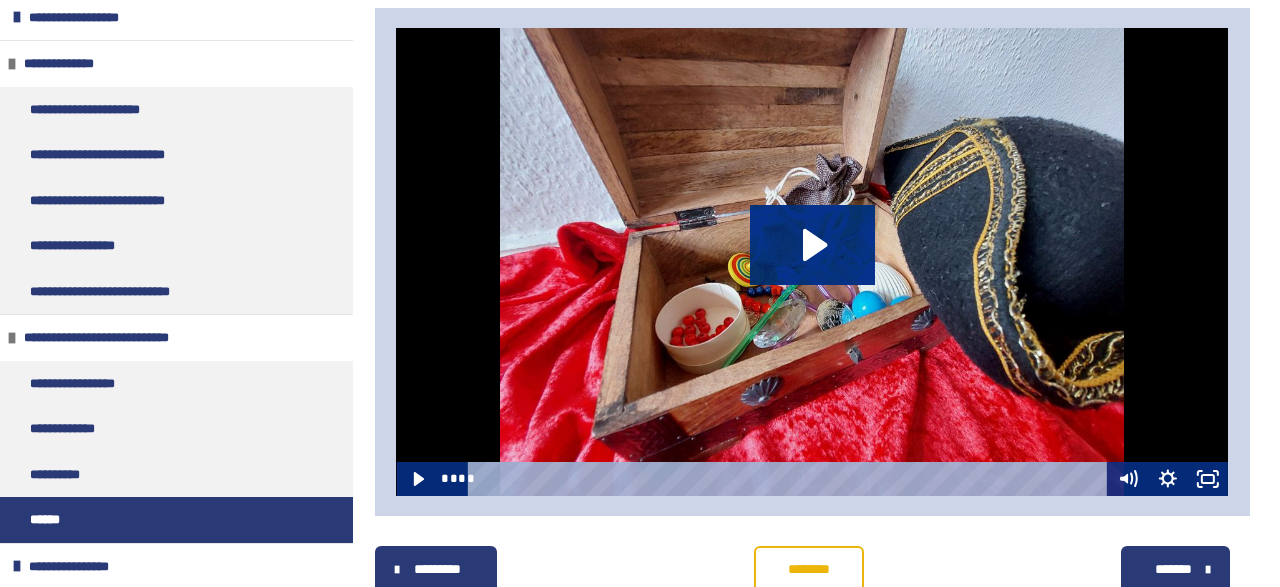 scroll, scrollTop: 769, scrollLeft: 0, axis: vertical 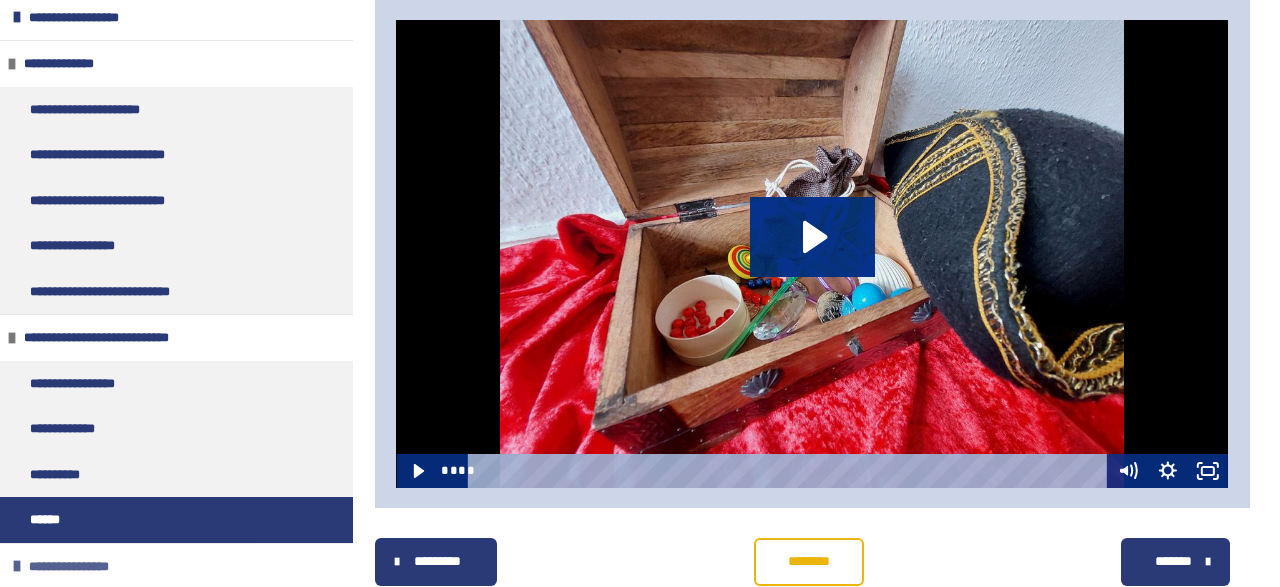 click on "**********" at bounding box center [176, 566] 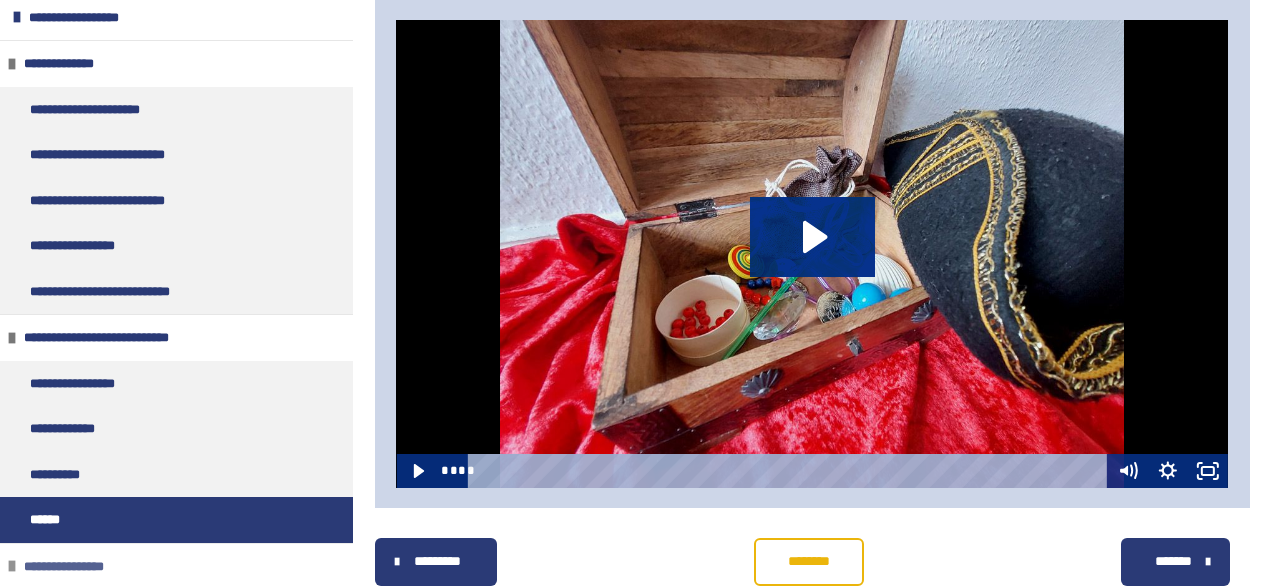 click on "**********" at bounding box center (69, 567) 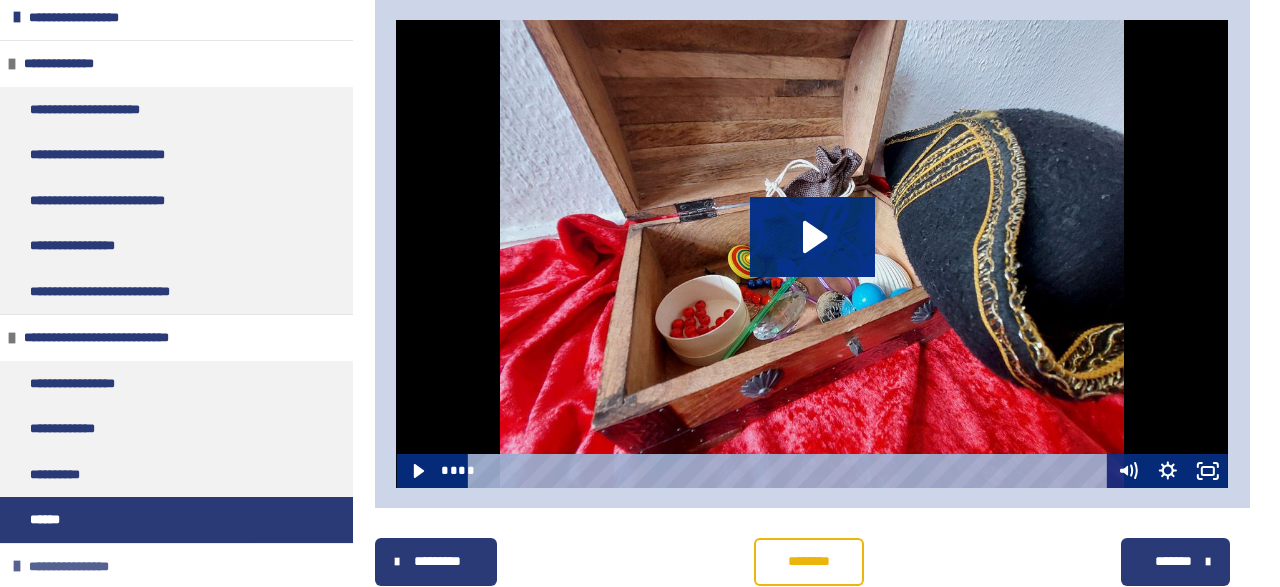 click on "**********" at bounding box center [74, 567] 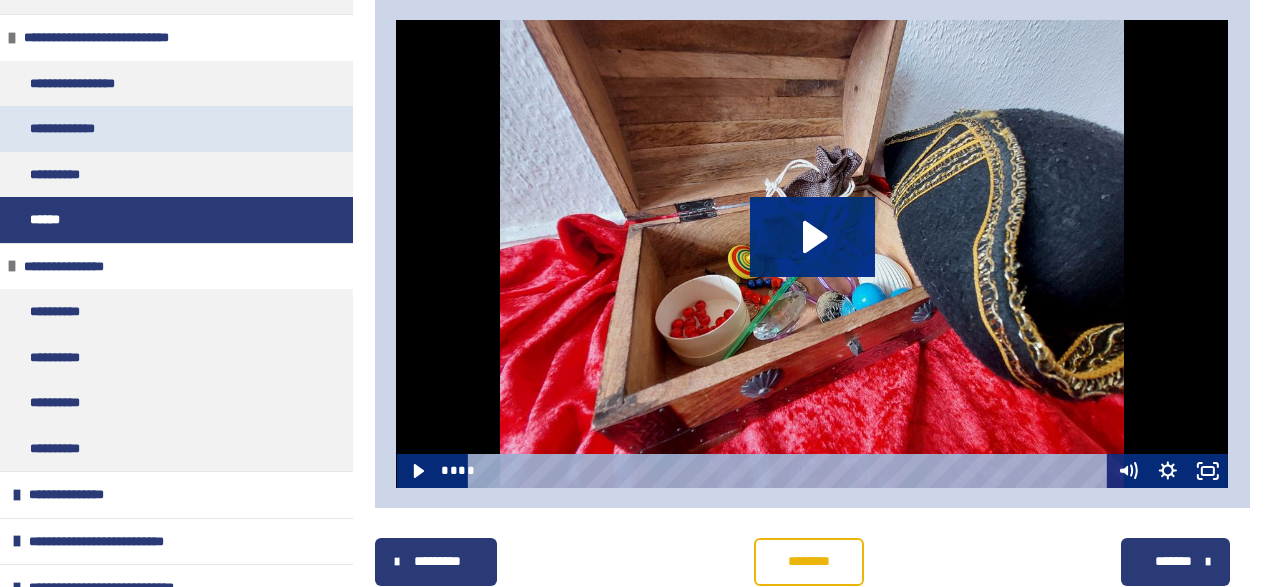 scroll, scrollTop: 478, scrollLeft: 0, axis: vertical 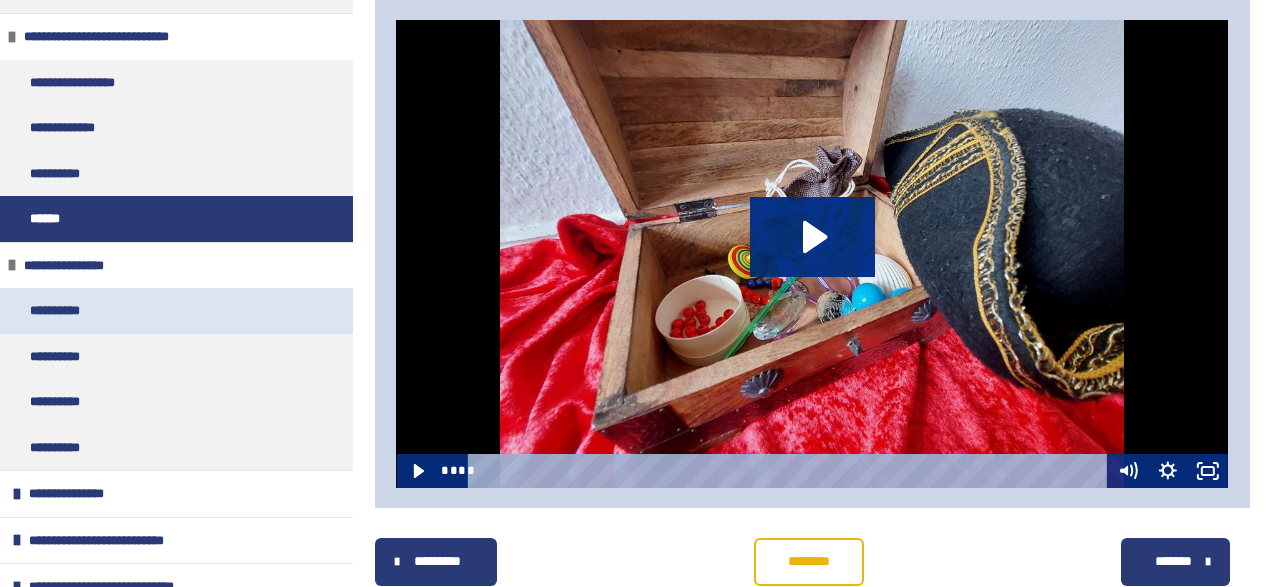 click on "**********" at bounding box center [62, 311] 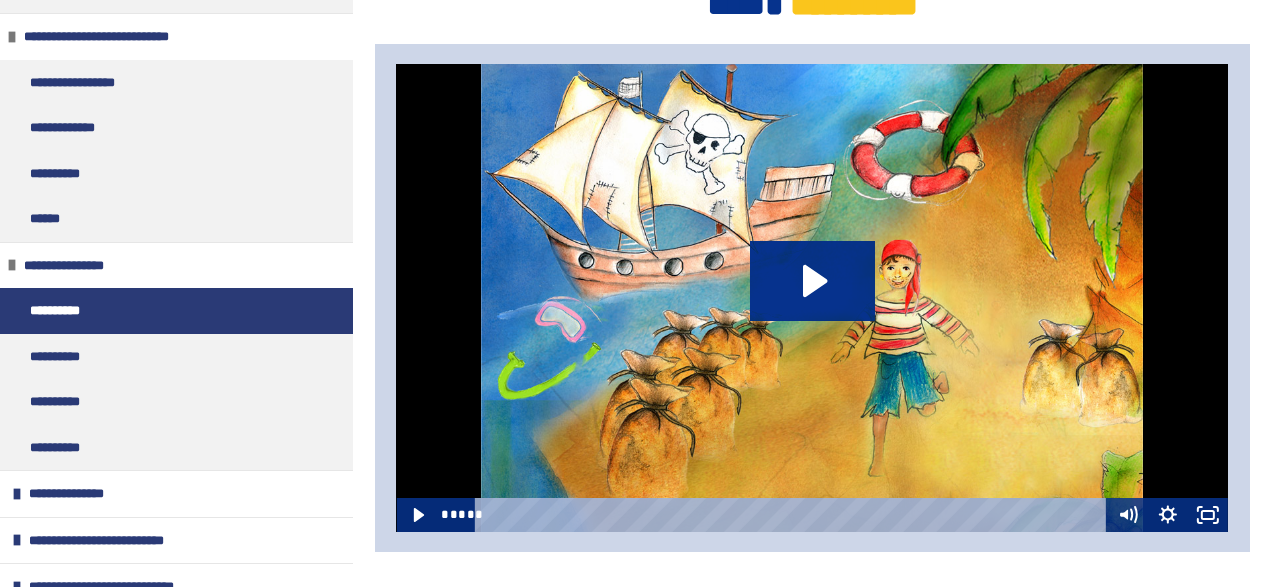 scroll, scrollTop: 808, scrollLeft: 0, axis: vertical 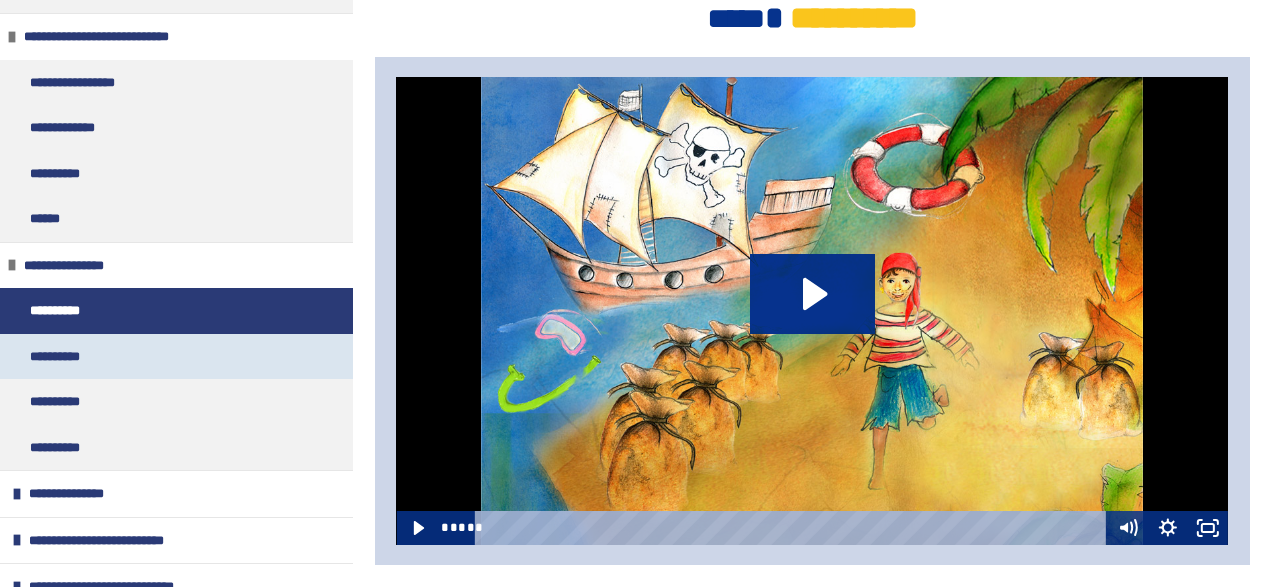 click on "**********" at bounding box center [176, 357] 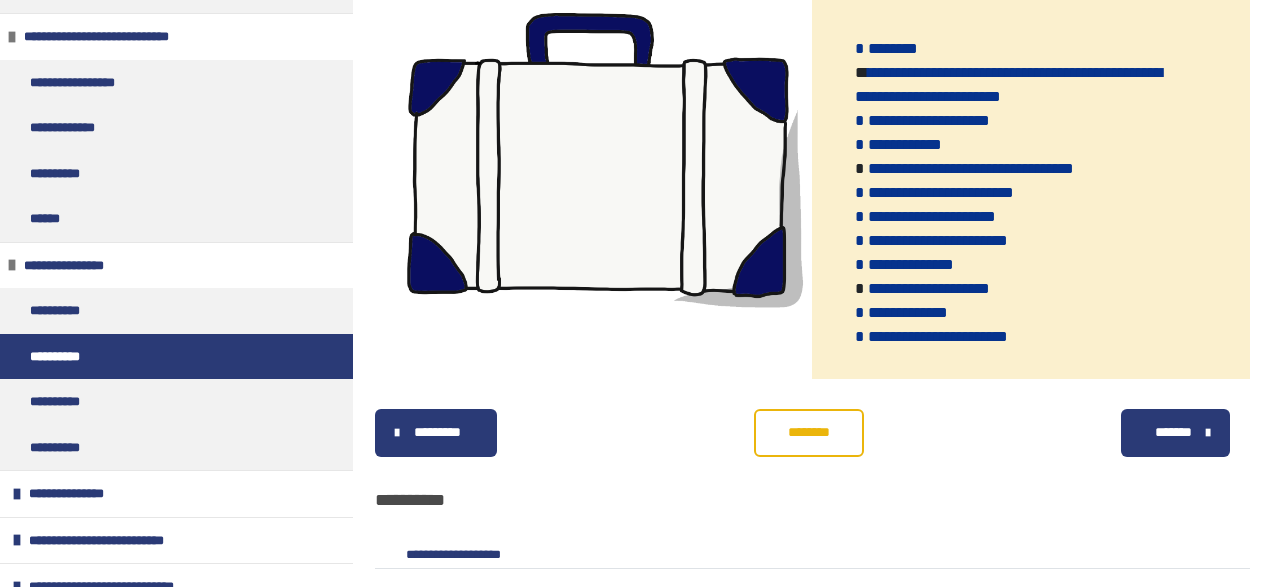 scroll, scrollTop: 2555, scrollLeft: 0, axis: vertical 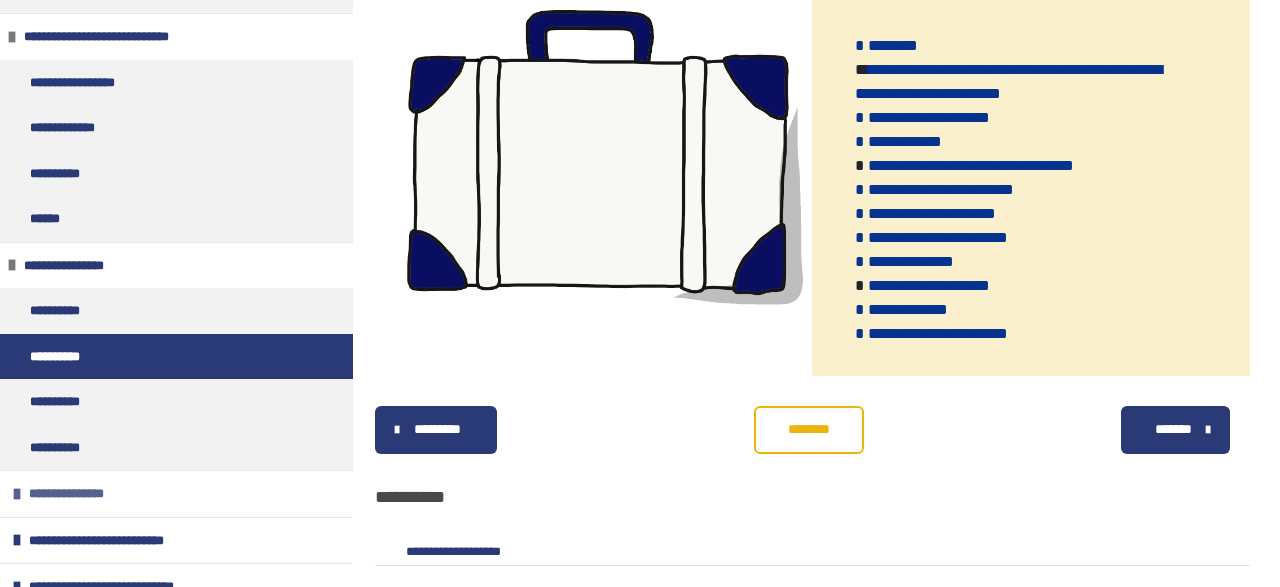 click on "**********" at bounding box center (176, 493) 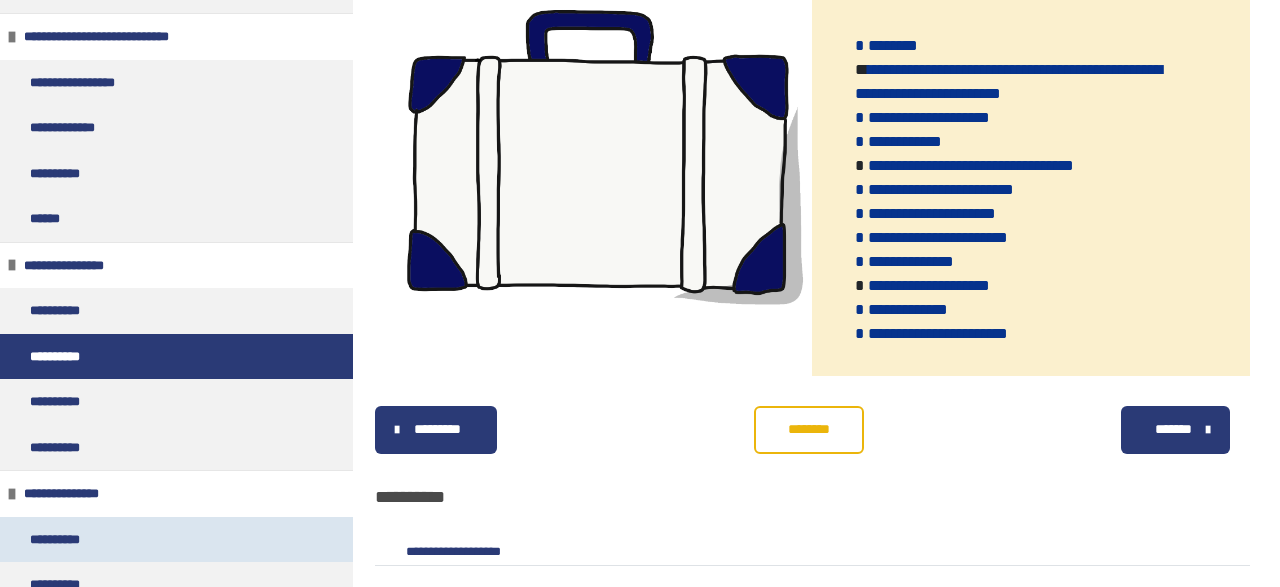 click on "**********" at bounding box center (176, 540) 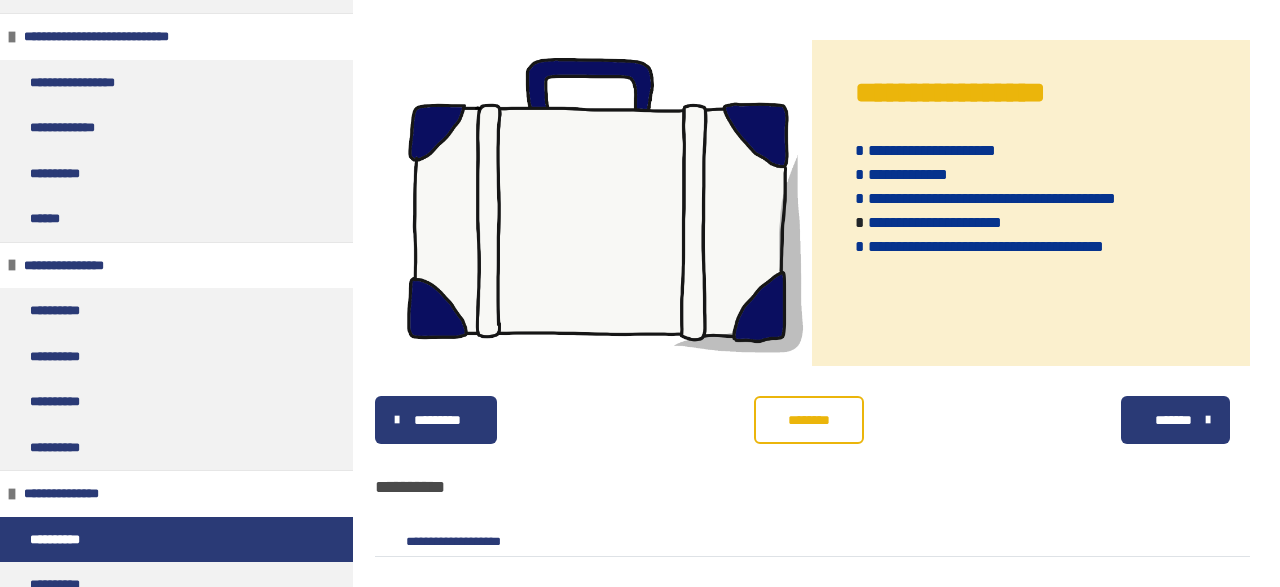 scroll, scrollTop: 2926, scrollLeft: 0, axis: vertical 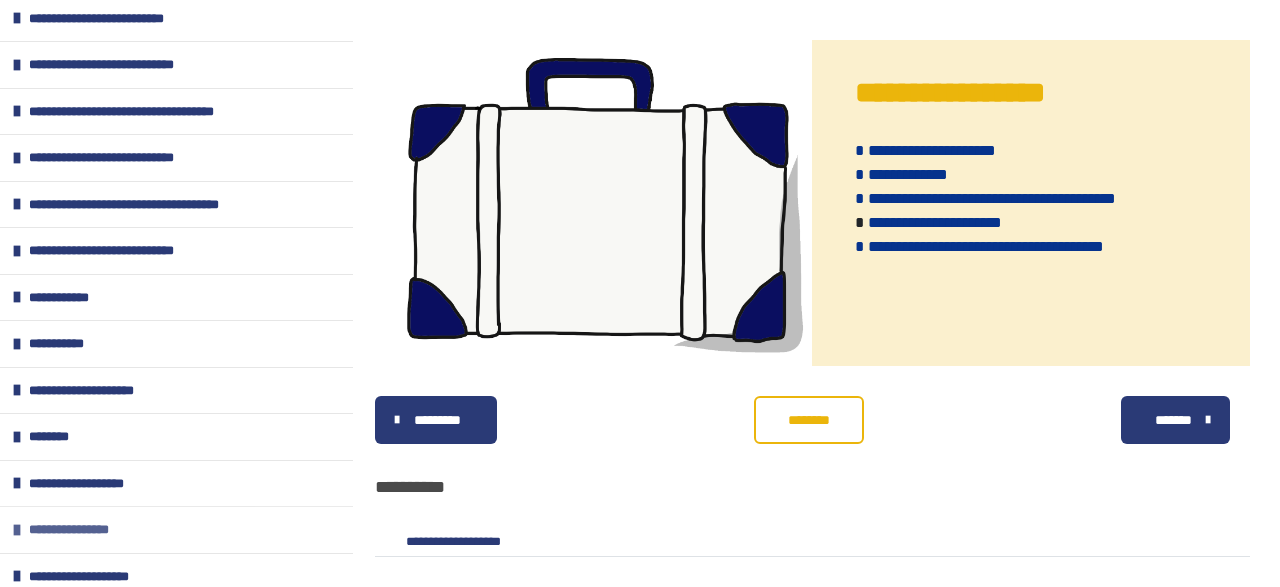 click on "**********" at bounding box center (80, 530) 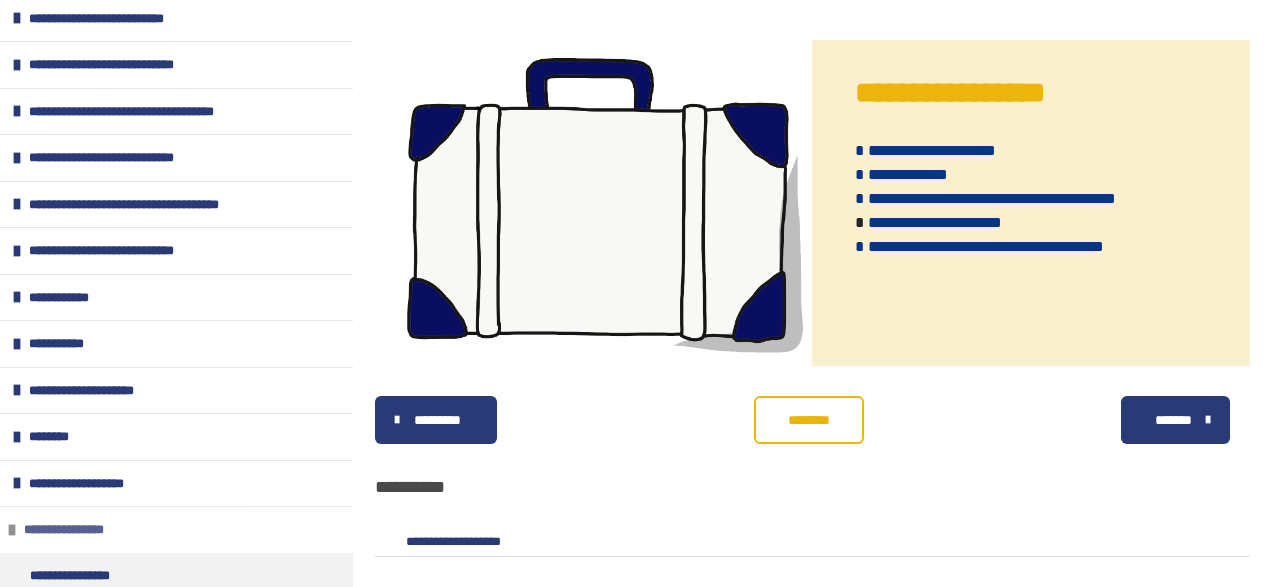 click on "**********" at bounding box center [75, 530] 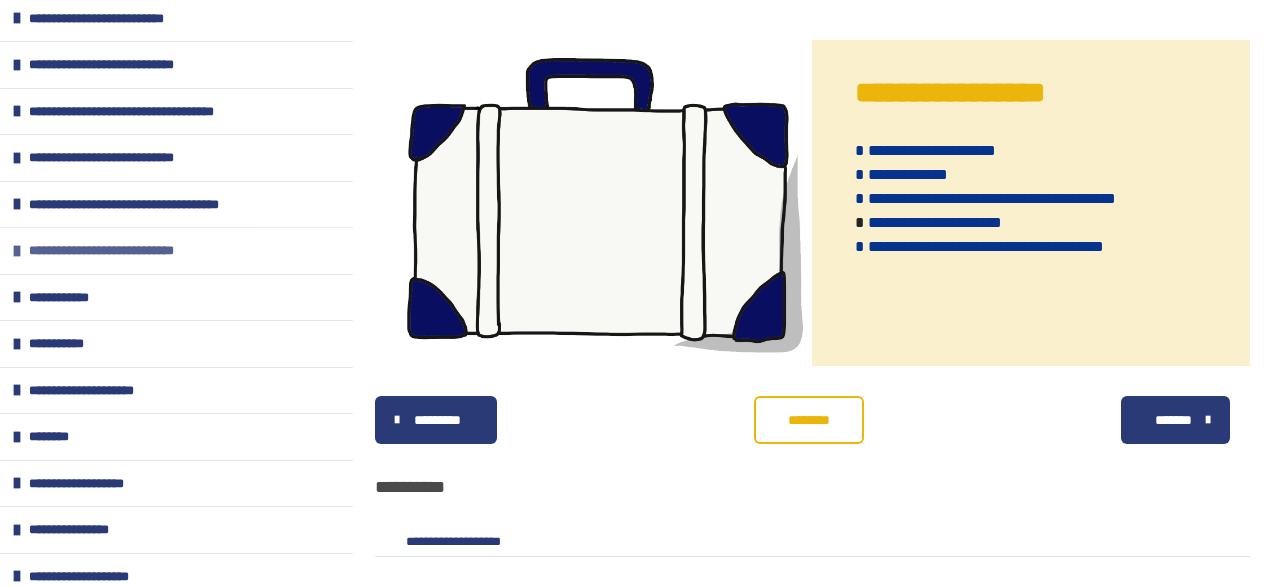 click on "**********" at bounding box center [119, 251] 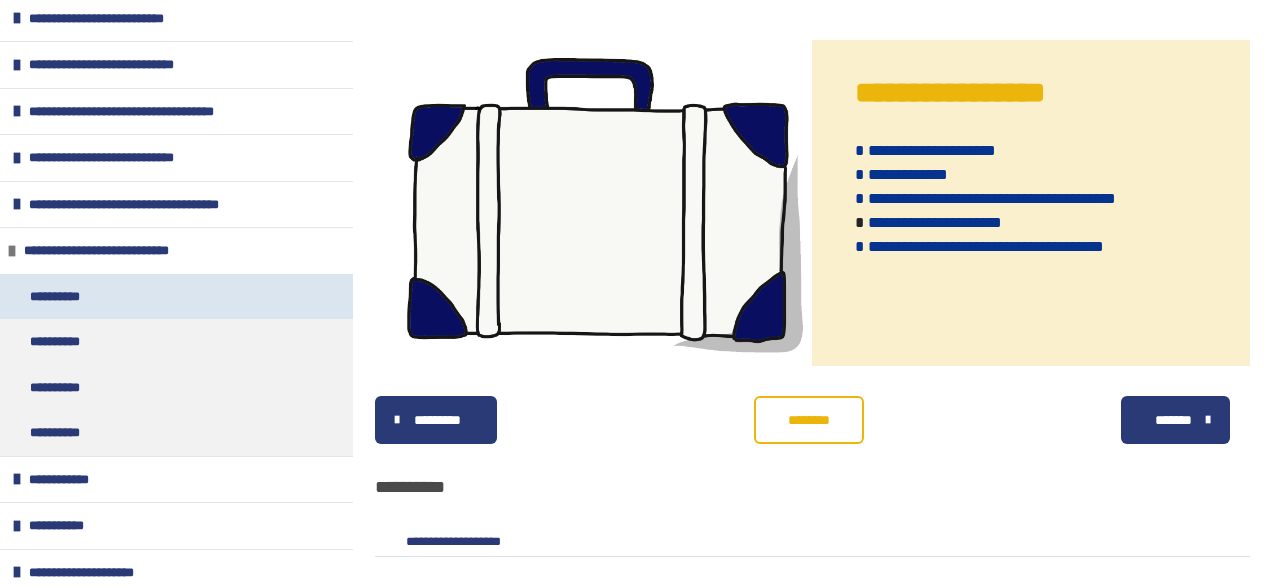 click on "**********" at bounding box center [62, 297] 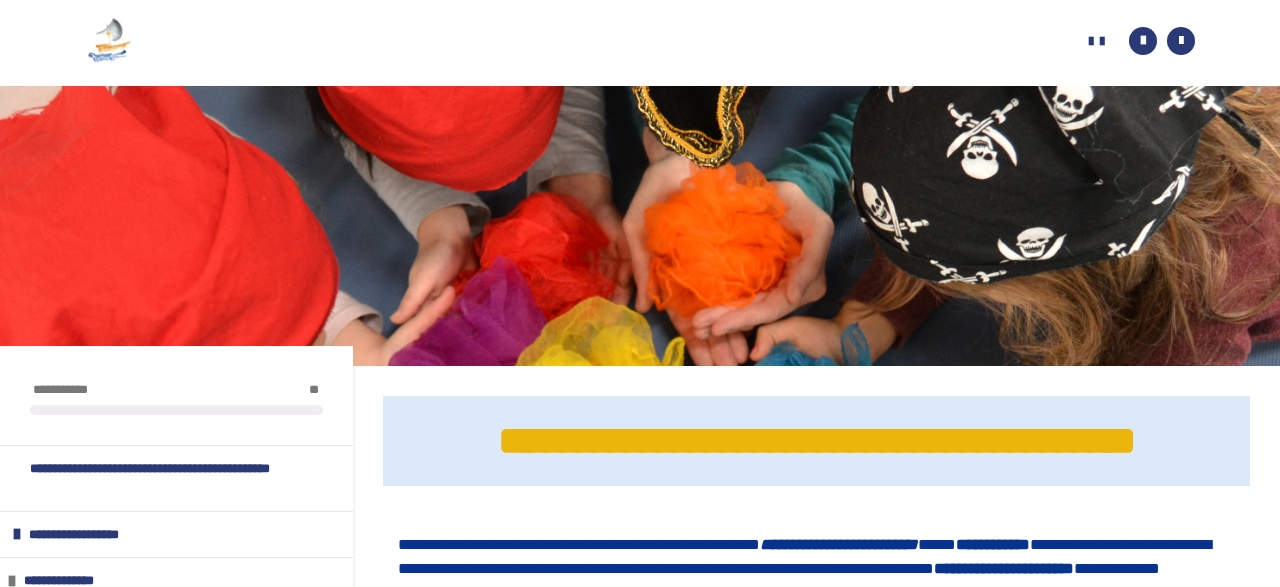 scroll, scrollTop: 0, scrollLeft: 0, axis: both 